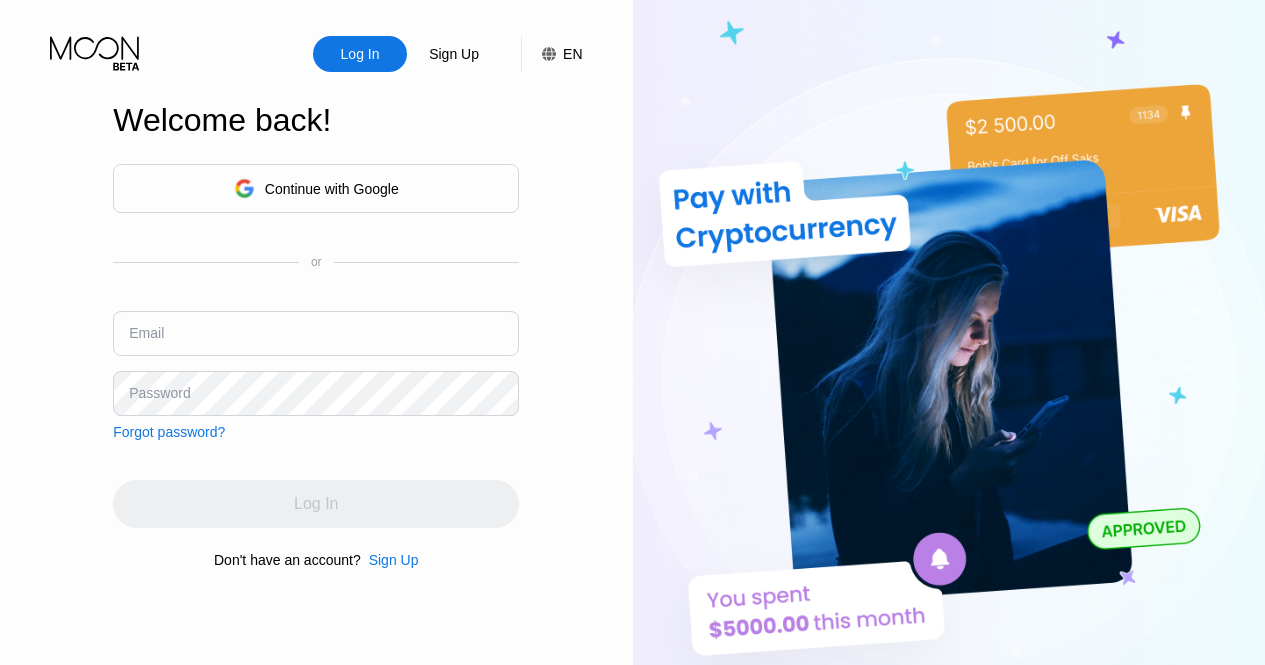 scroll, scrollTop: 0, scrollLeft: 0, axis: both 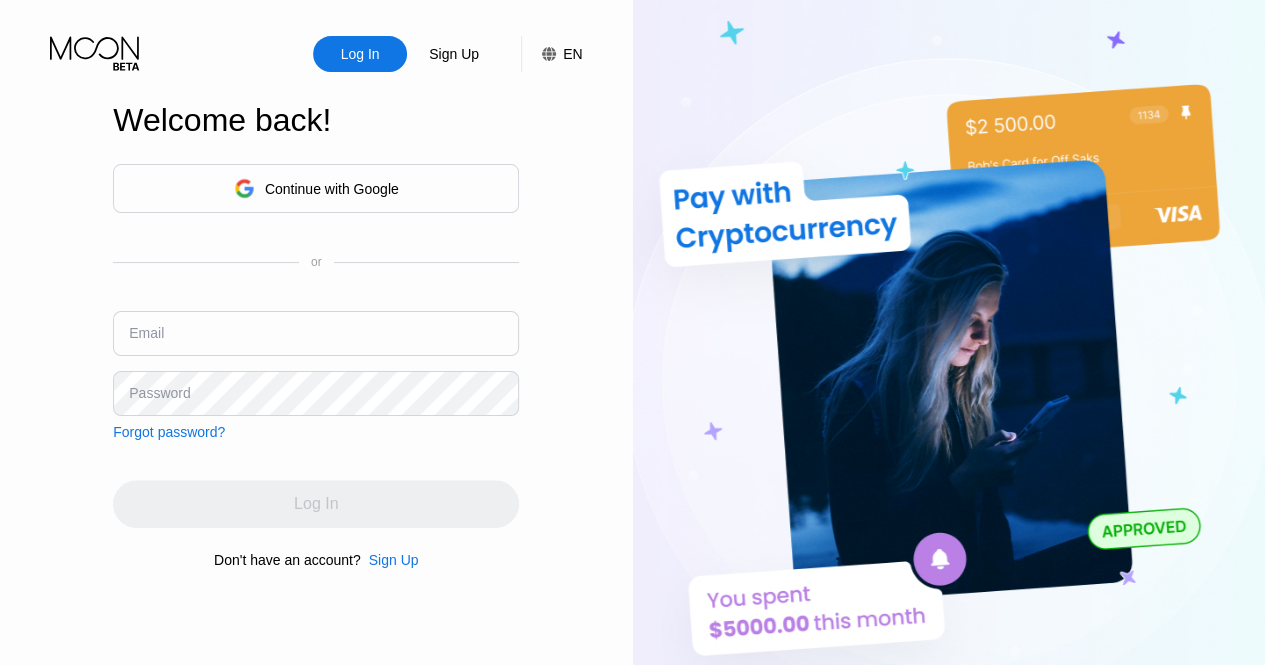 click on "Continue with Google or Email Password Forgot password?" at bounding box center (316, 302) 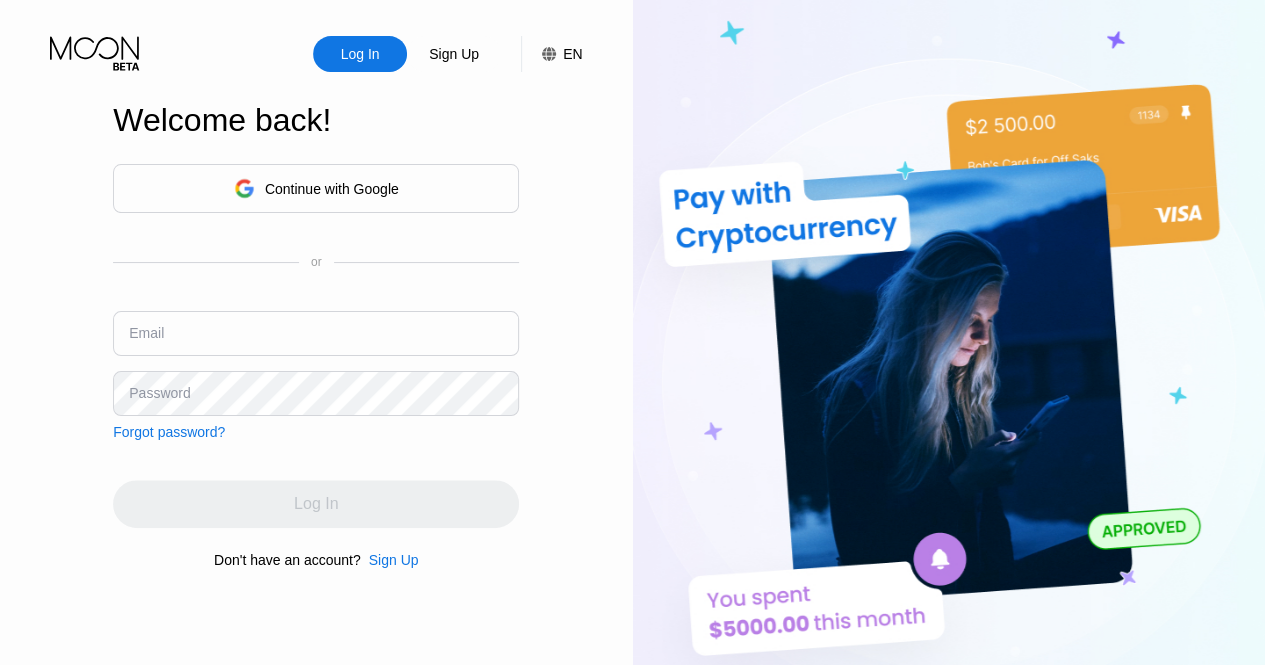 click at bounding box center [316, 333] 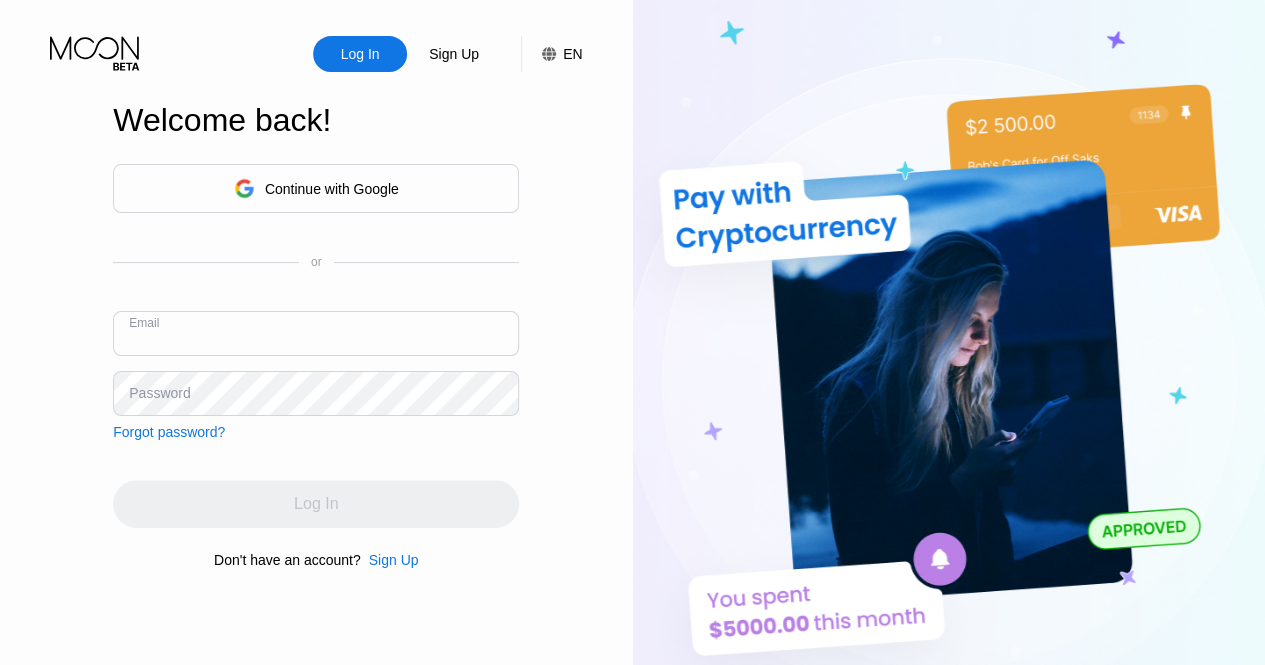 paste on "[EMAIL]" 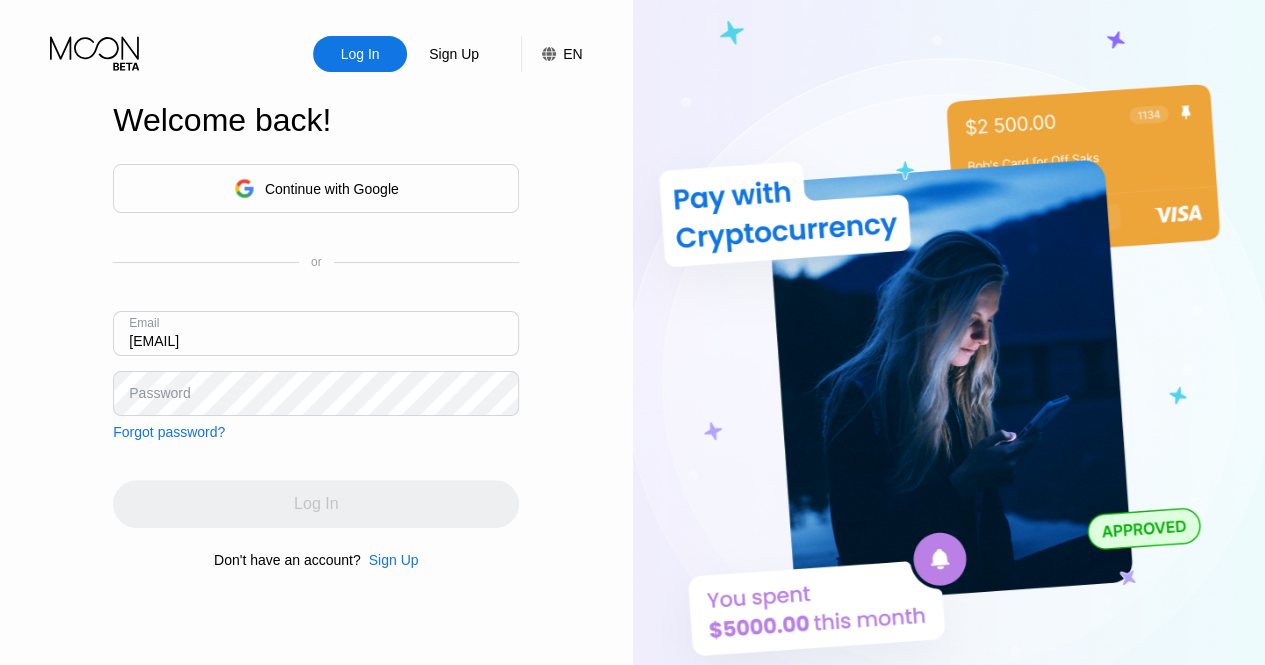 type on "[EMAIL]" 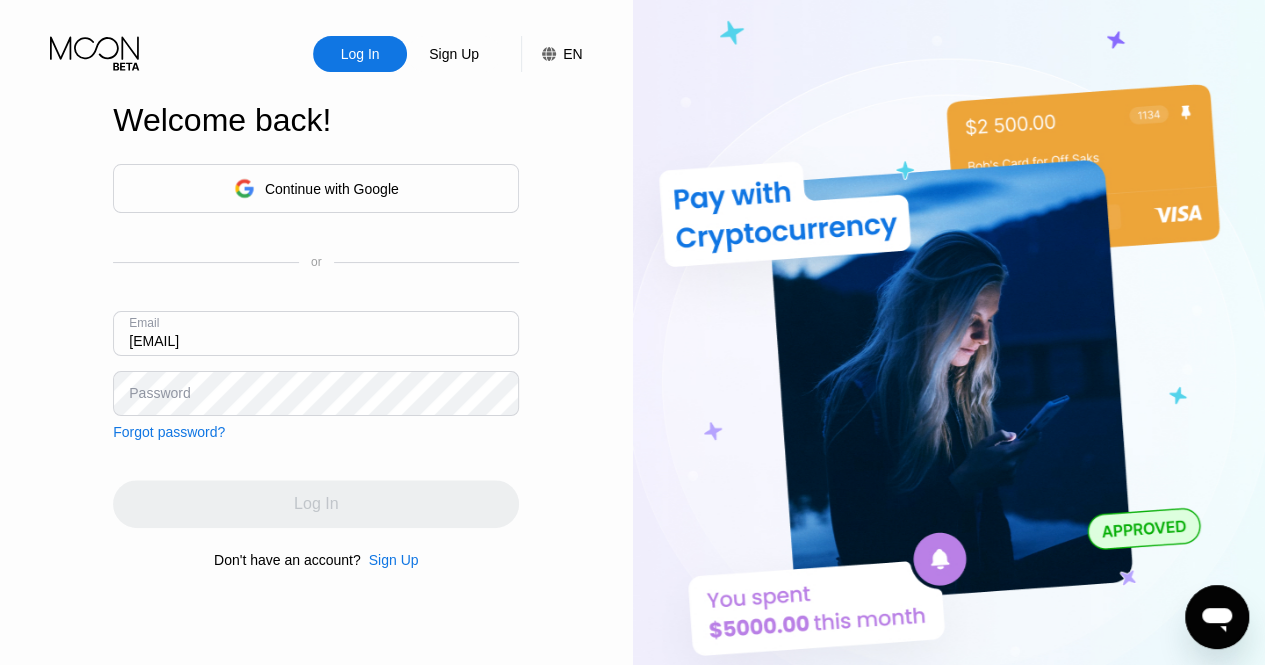scroll, scrollTop: 0, scrollLeft: 0, axis: both 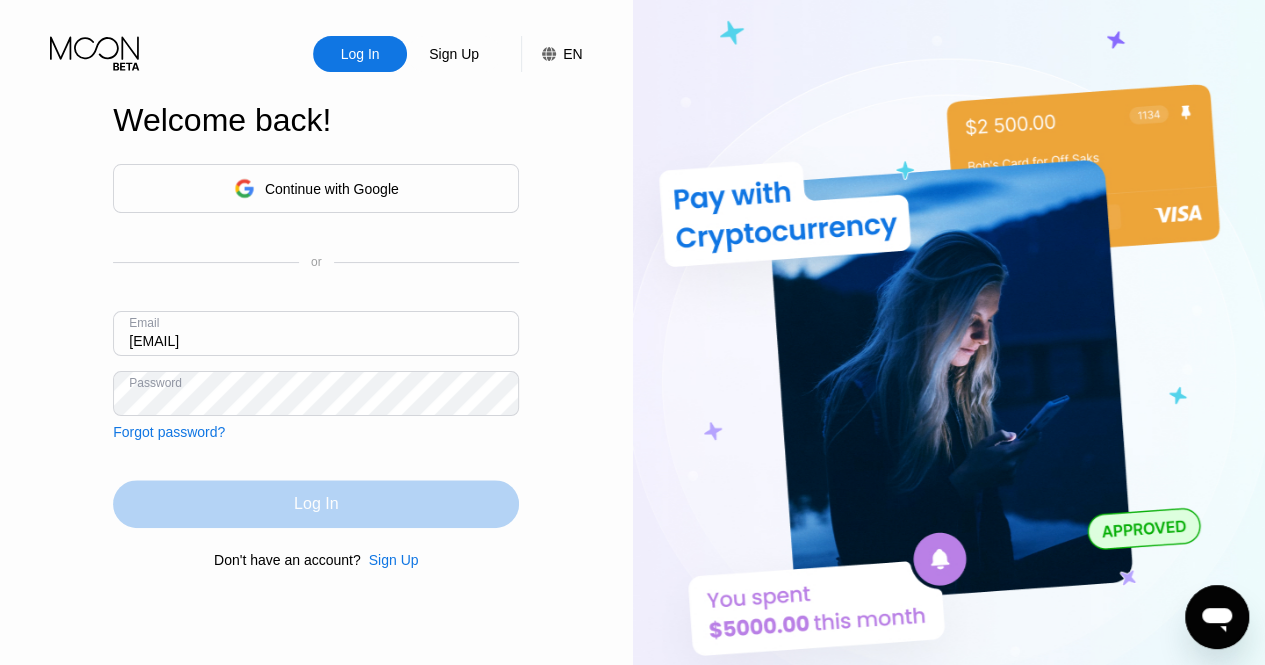 click on "Log In" at bounding box center [316, 504] 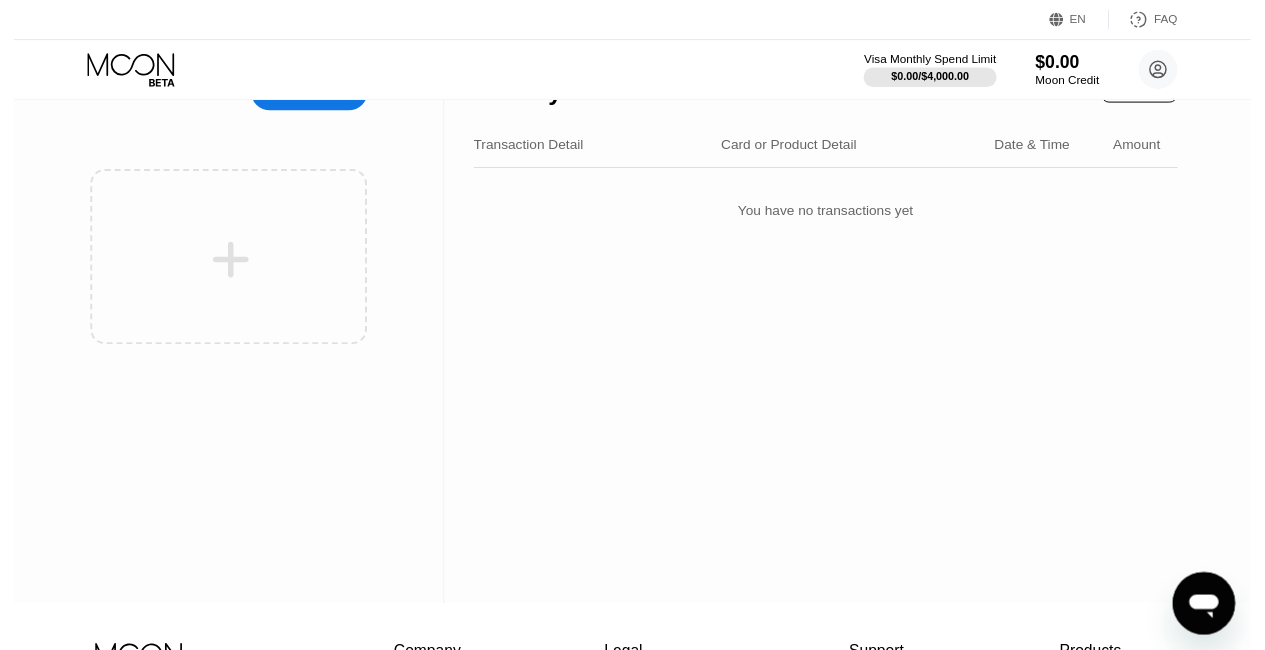 scroll, scrollTop: 0, scrollLeft: 0, axis: both 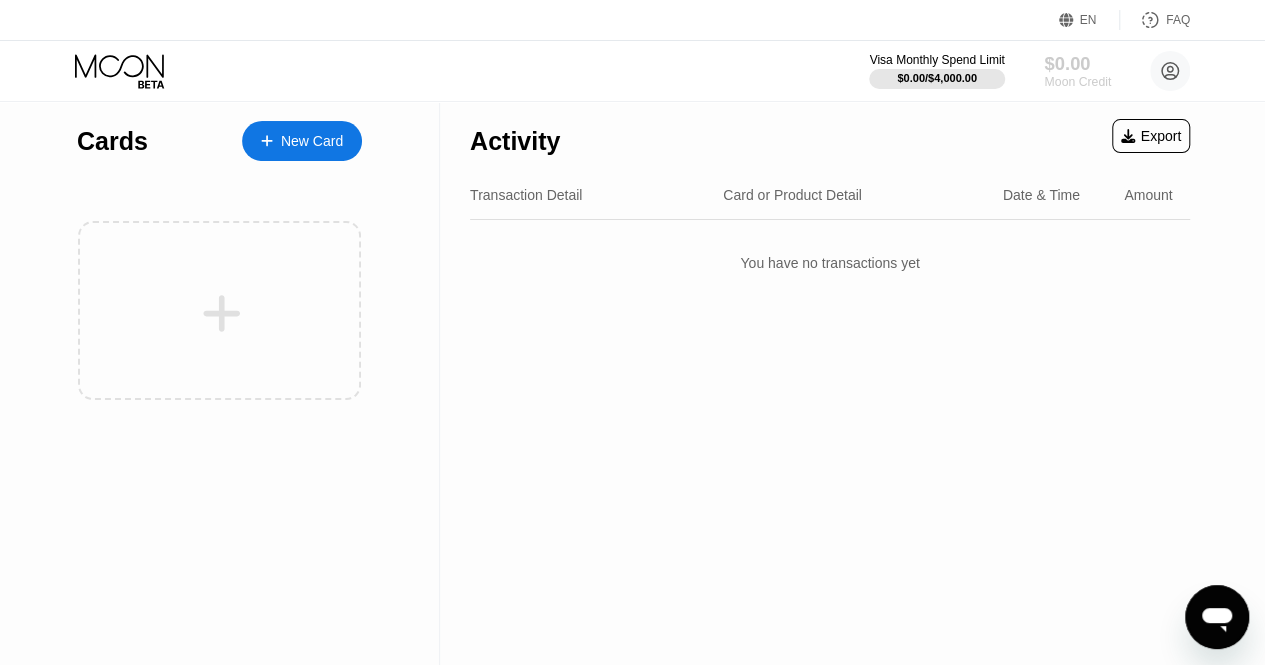 click on "$0.00" at bounding box center (1077, 63) 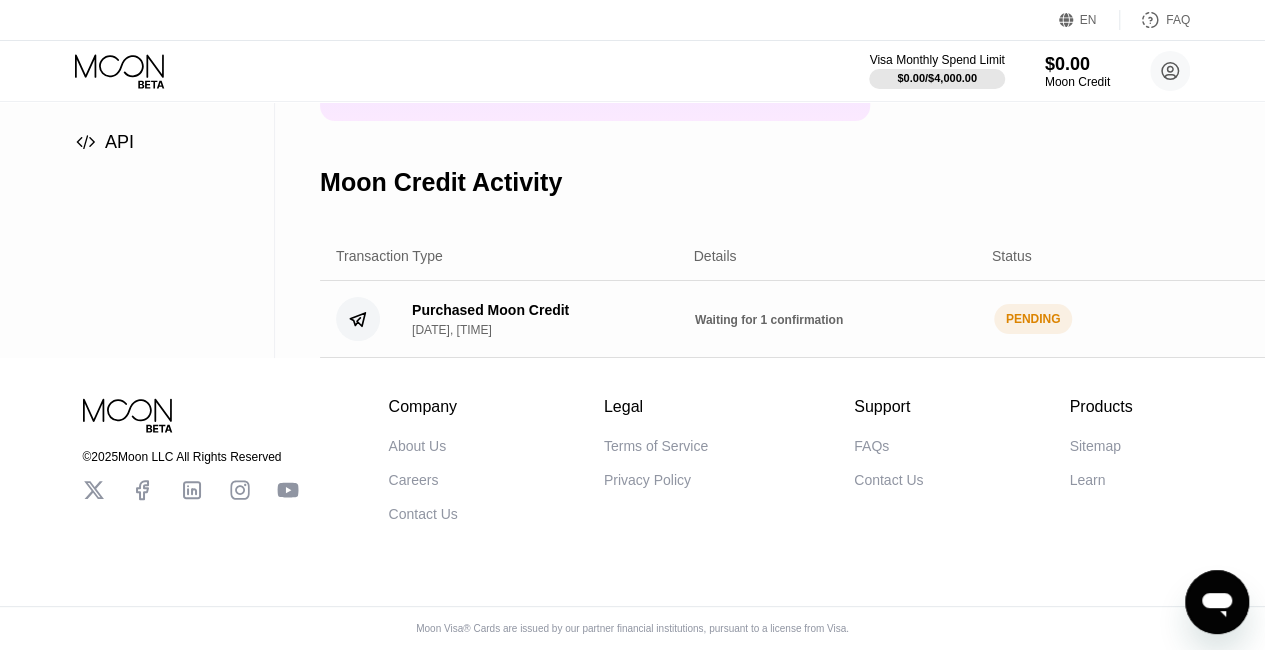 scroll, scrollTop: 306, scrollLeft: 0, axis: vertical 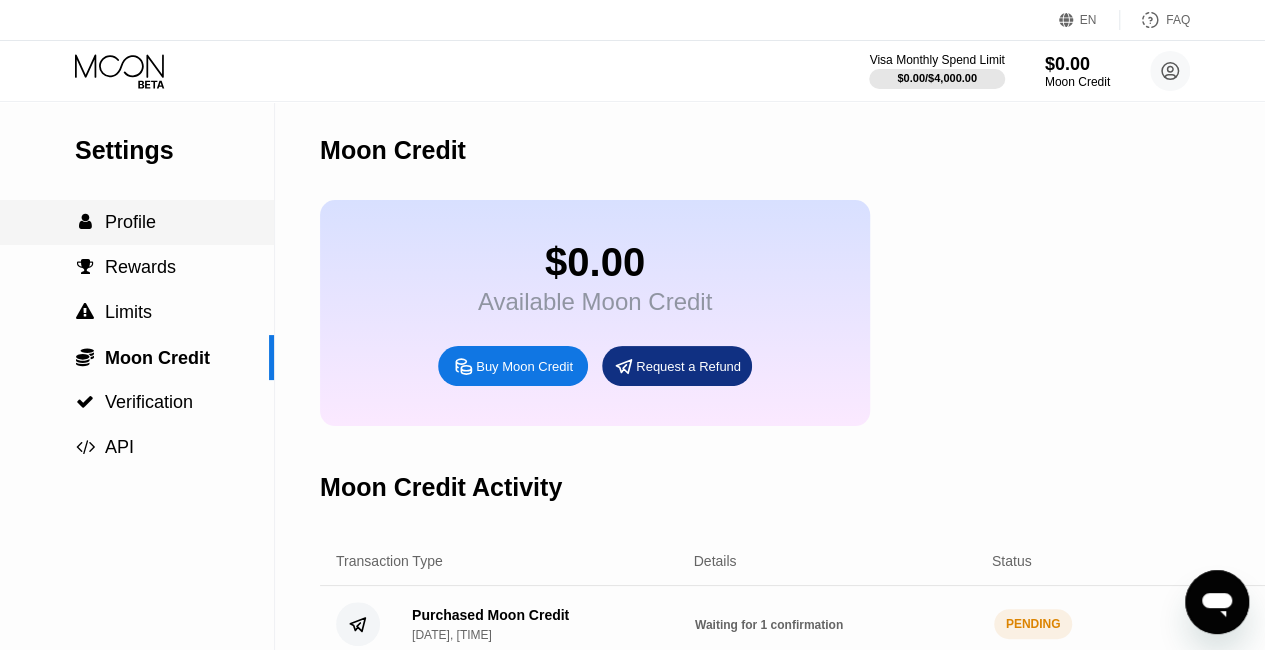 click on " Profile" at bounding box center [137, 222] 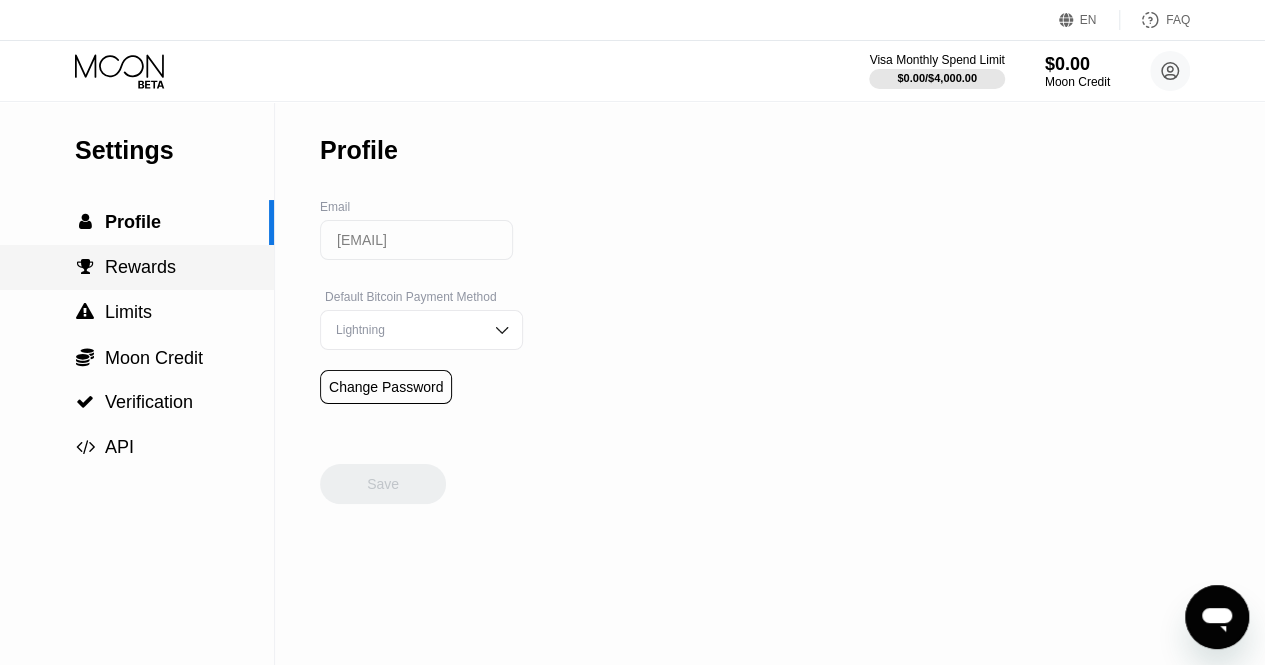 click on " Rewards" at bounding box center (137, 267) 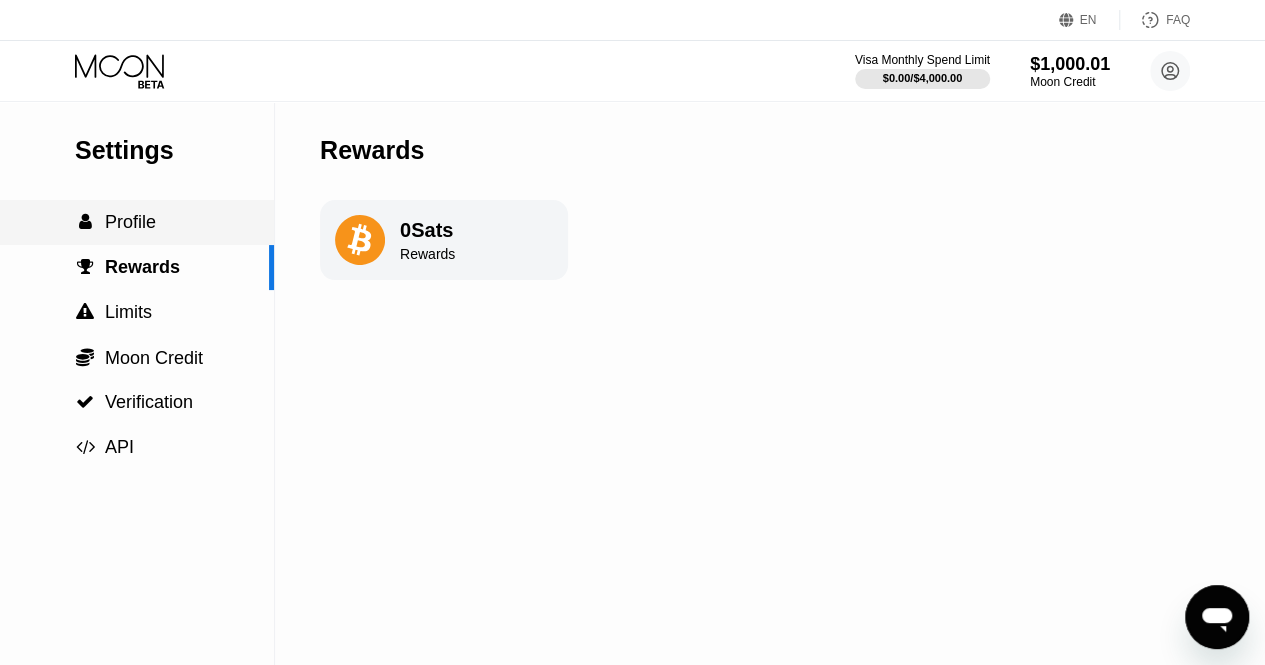 click on "Profile" at bounding box center [130, 222] 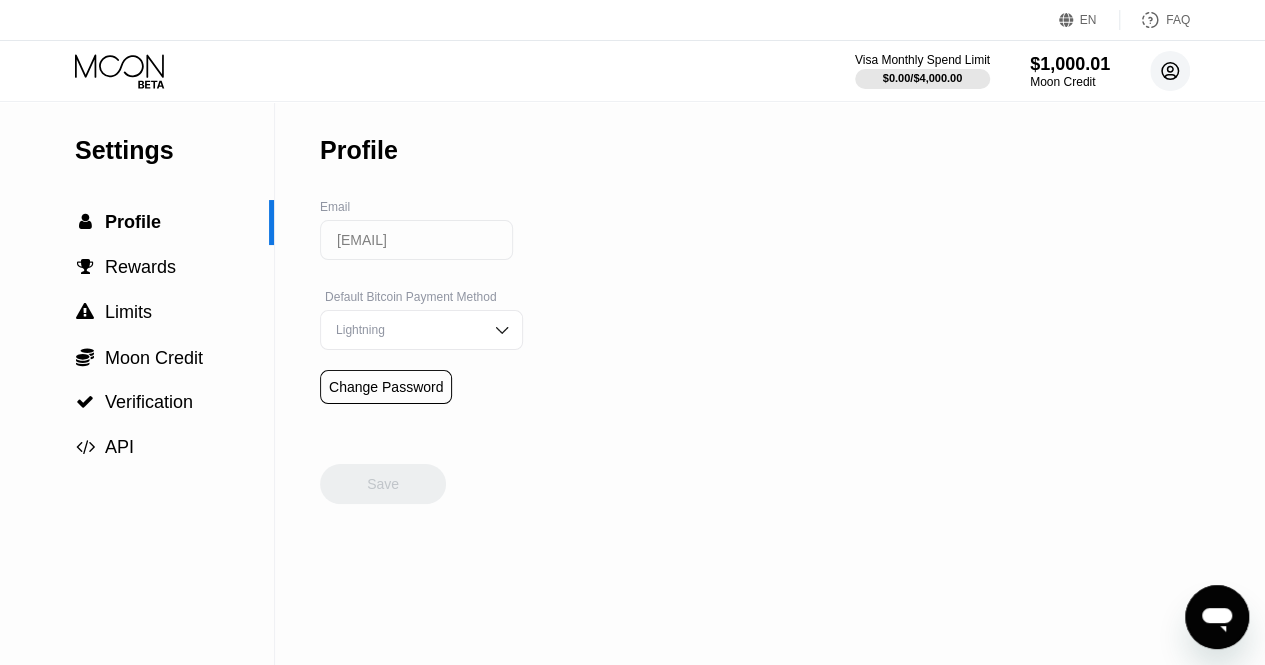 click 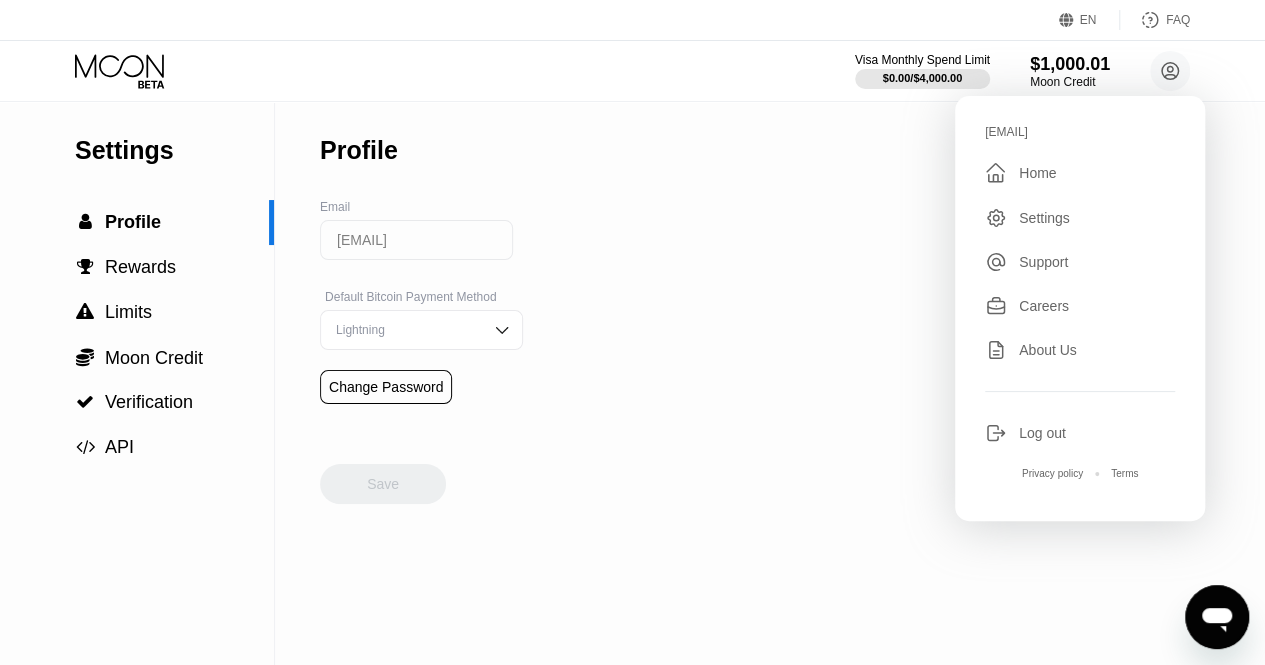 click on "Home" at bounding box center (1037, 173) 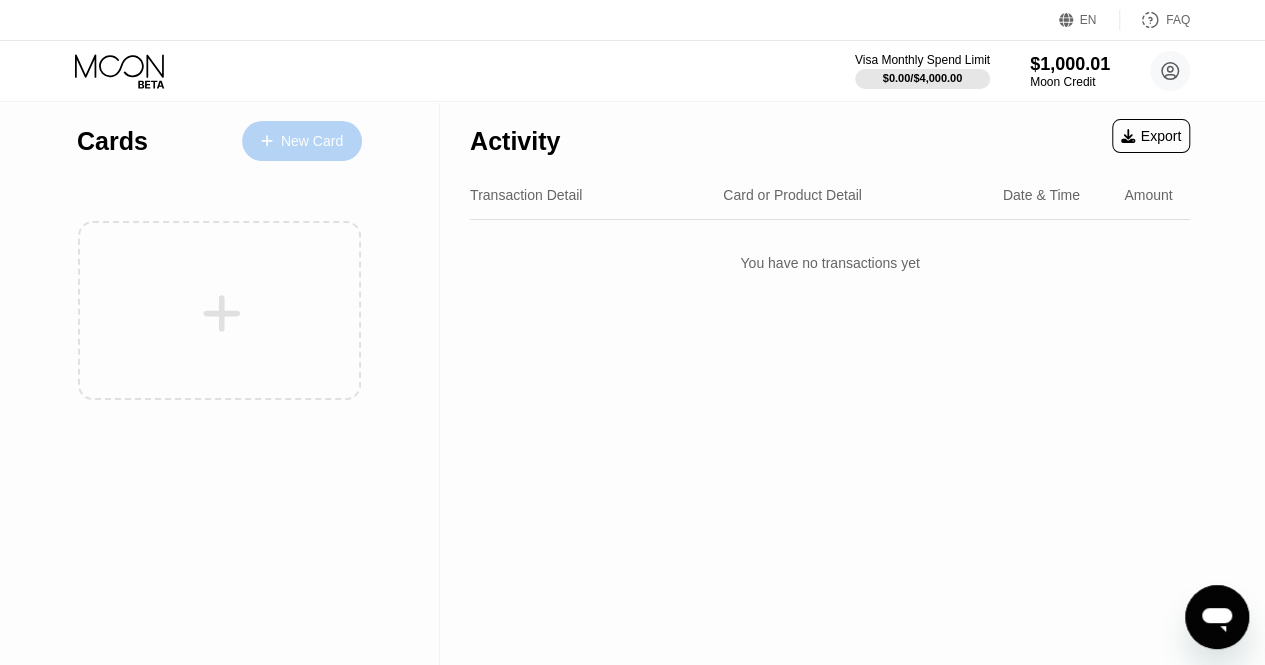 click on "New Card" at bounding box center (312, 141) 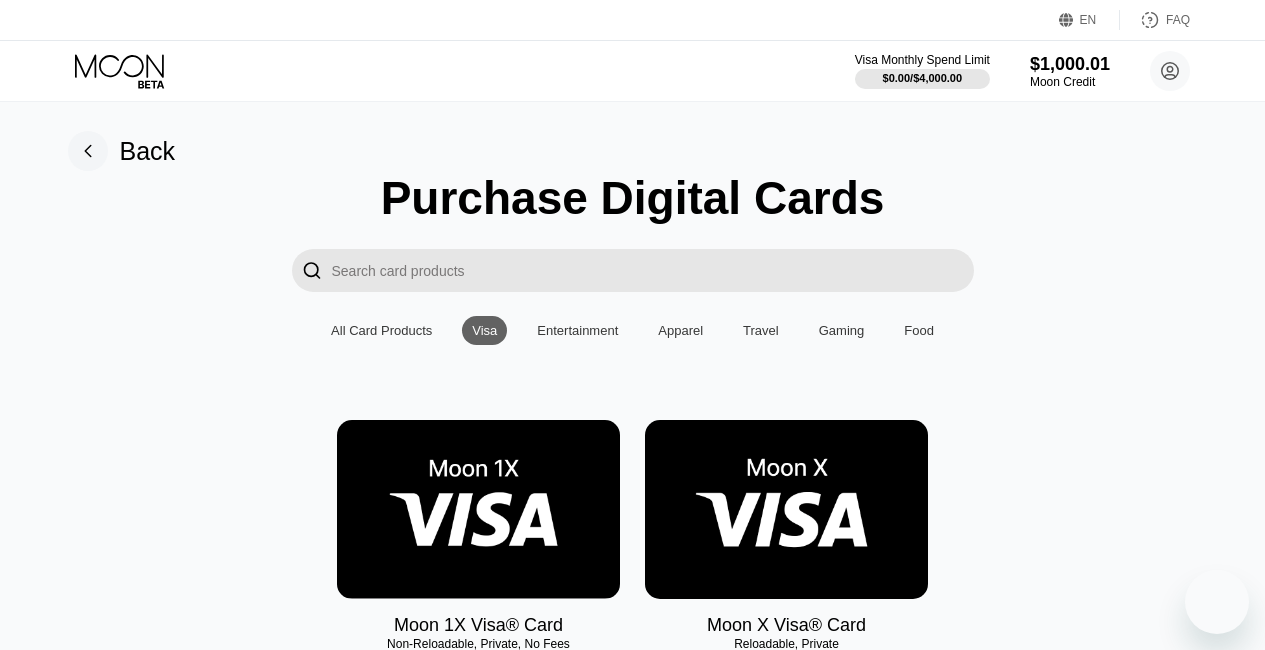 scroll, scrollTop: 236, scrollLeft: 0, axis: vertical 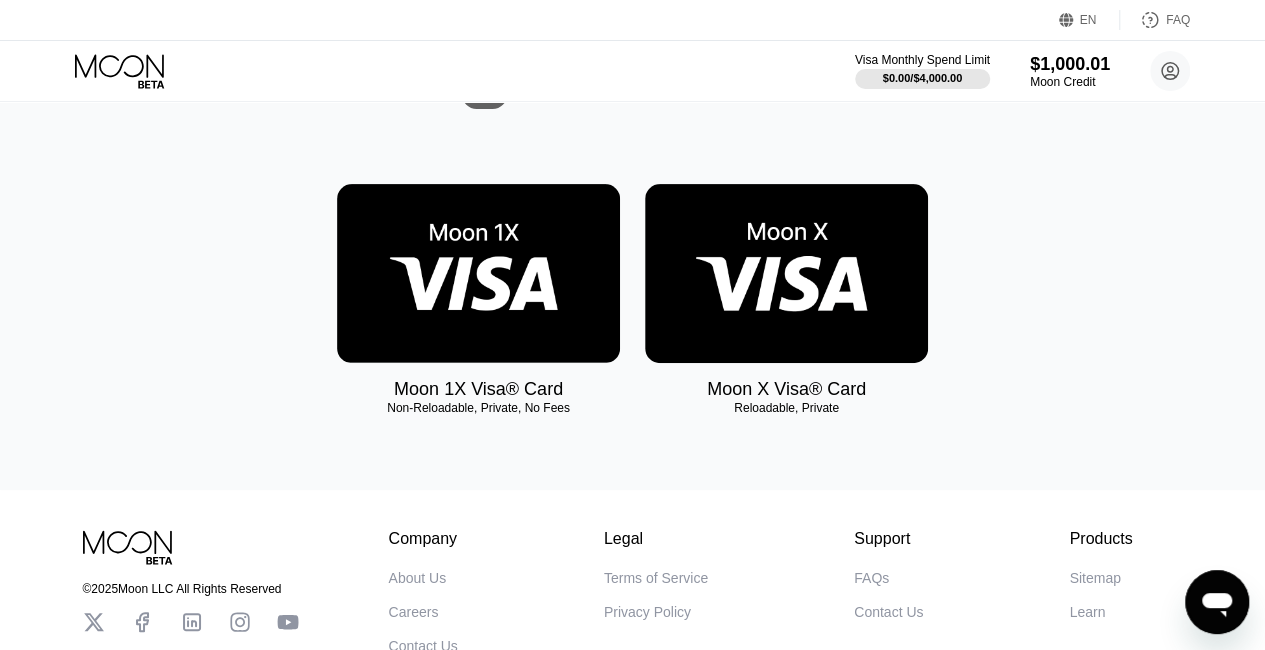 click at bounding box center [478, 273] 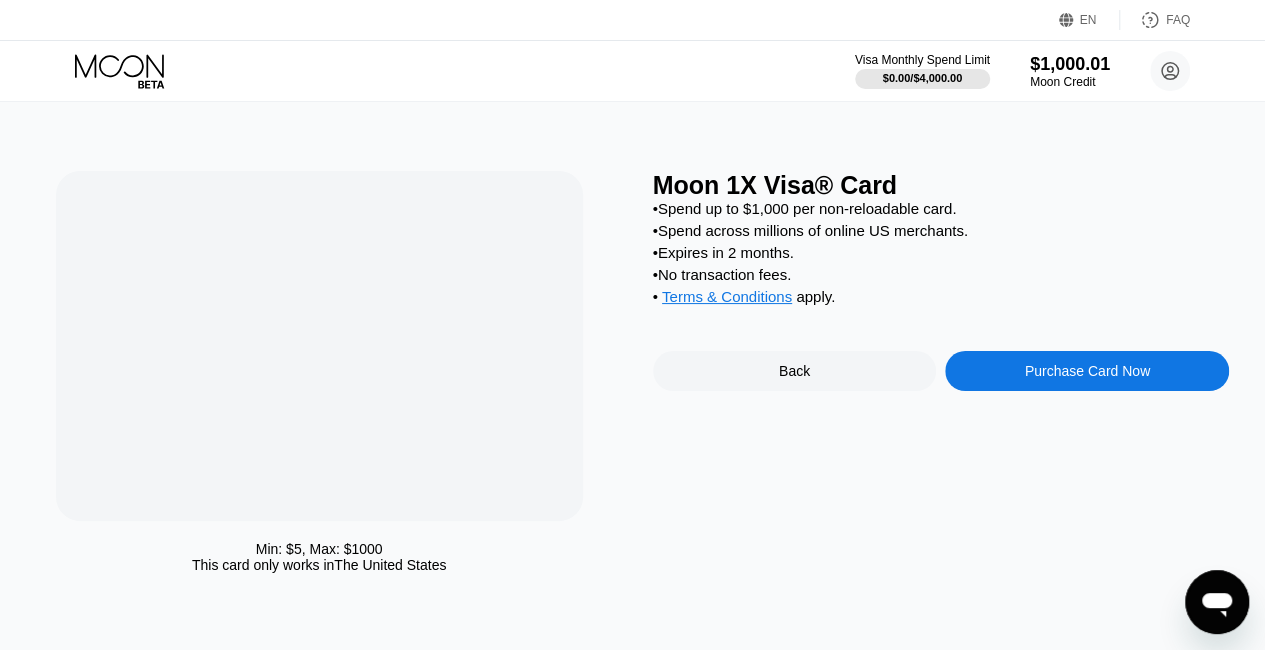 scroll, scrollTop: 0, scrollLeft: 0, axis: both 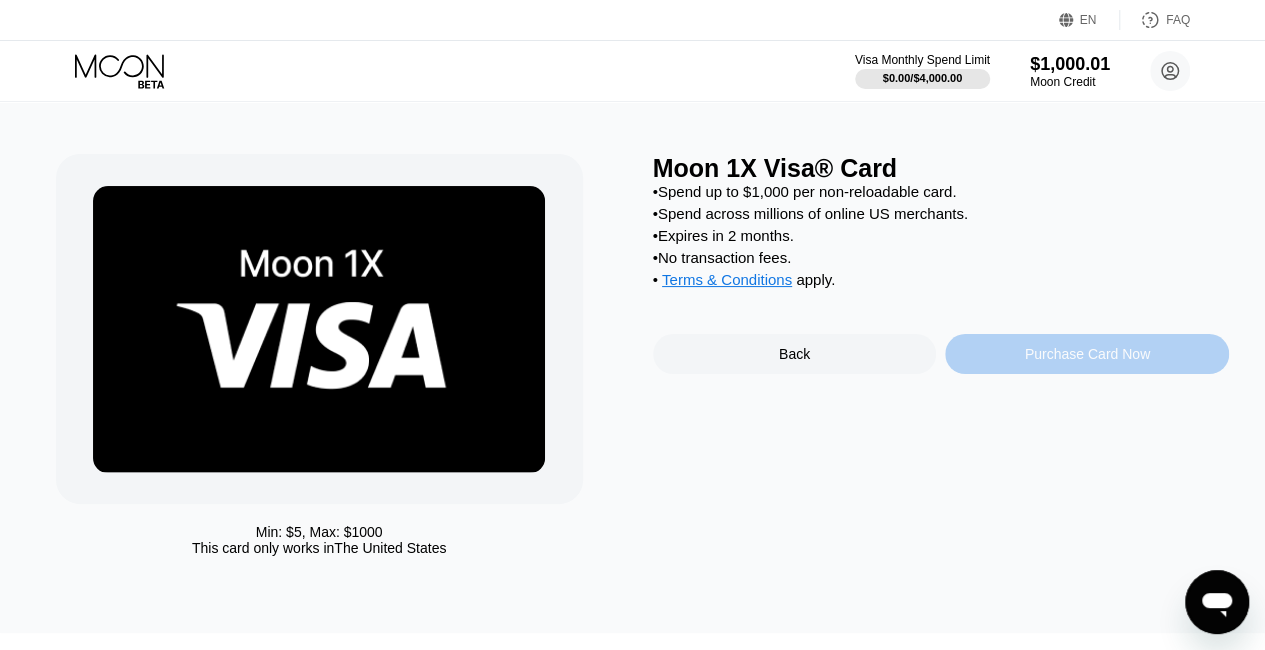 click on "Purchase Card Now" at bounding box center (1087, 354) 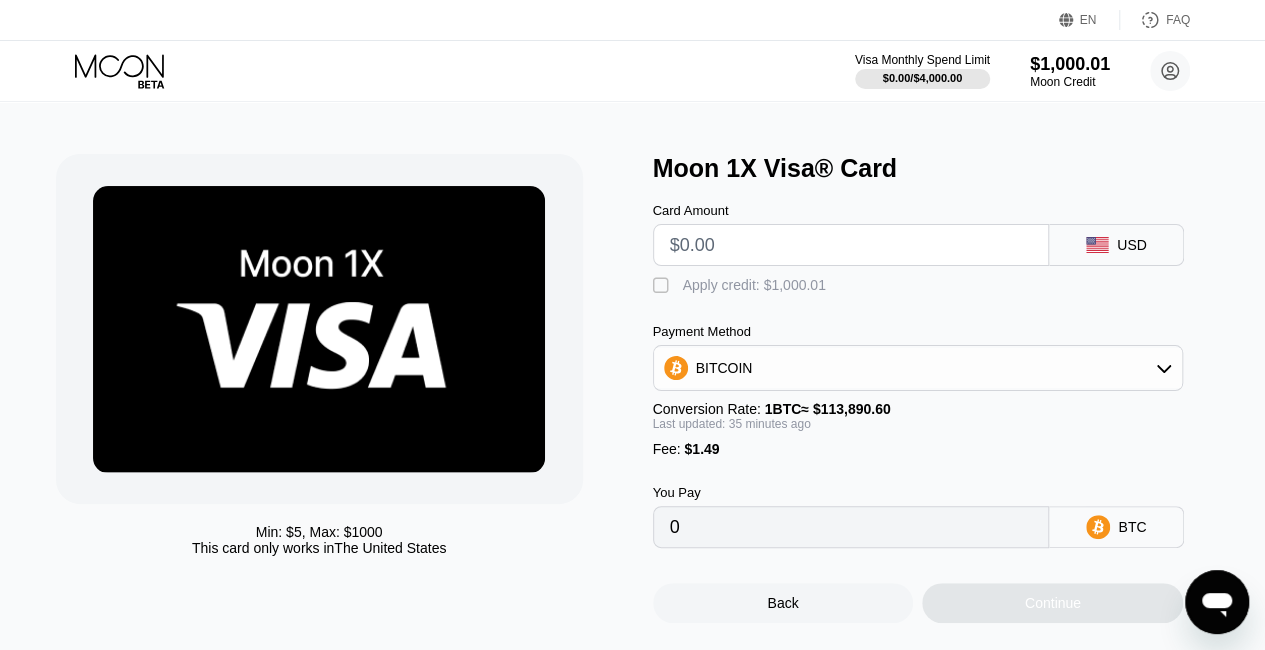 click on " Apply credit: $1,000.01" at bounding box center [941, 281] 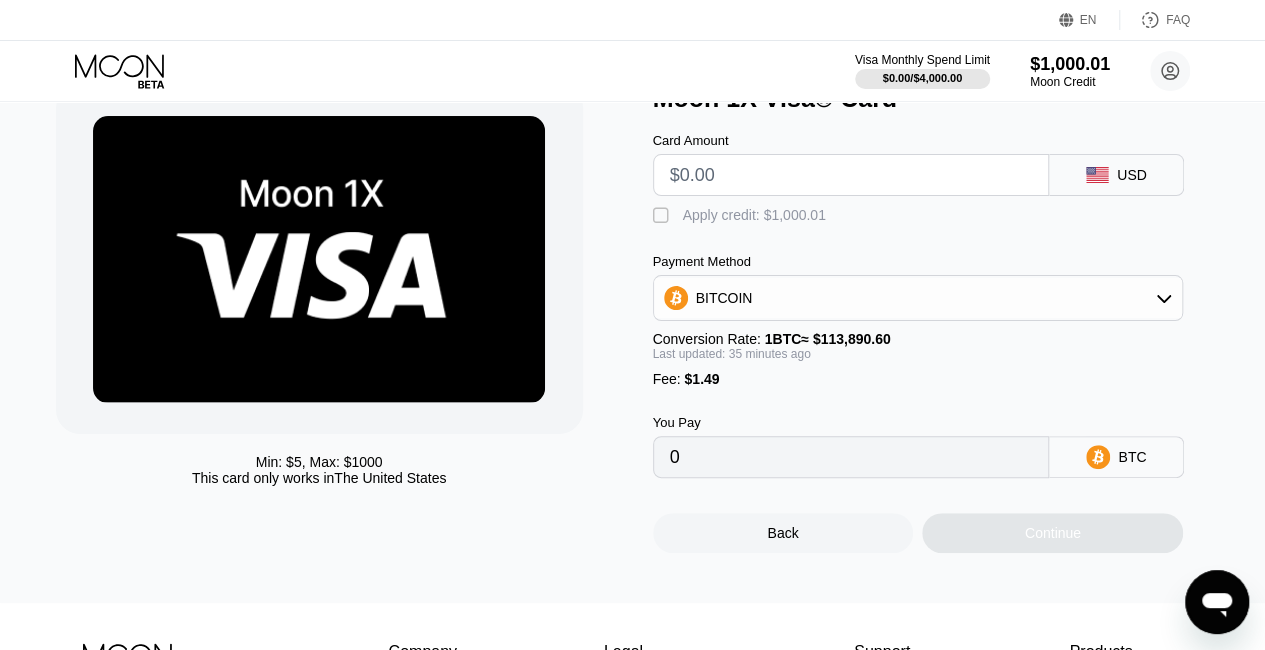 scroll, scrollTop: 89, scrollLeft: 0, axis: vertical 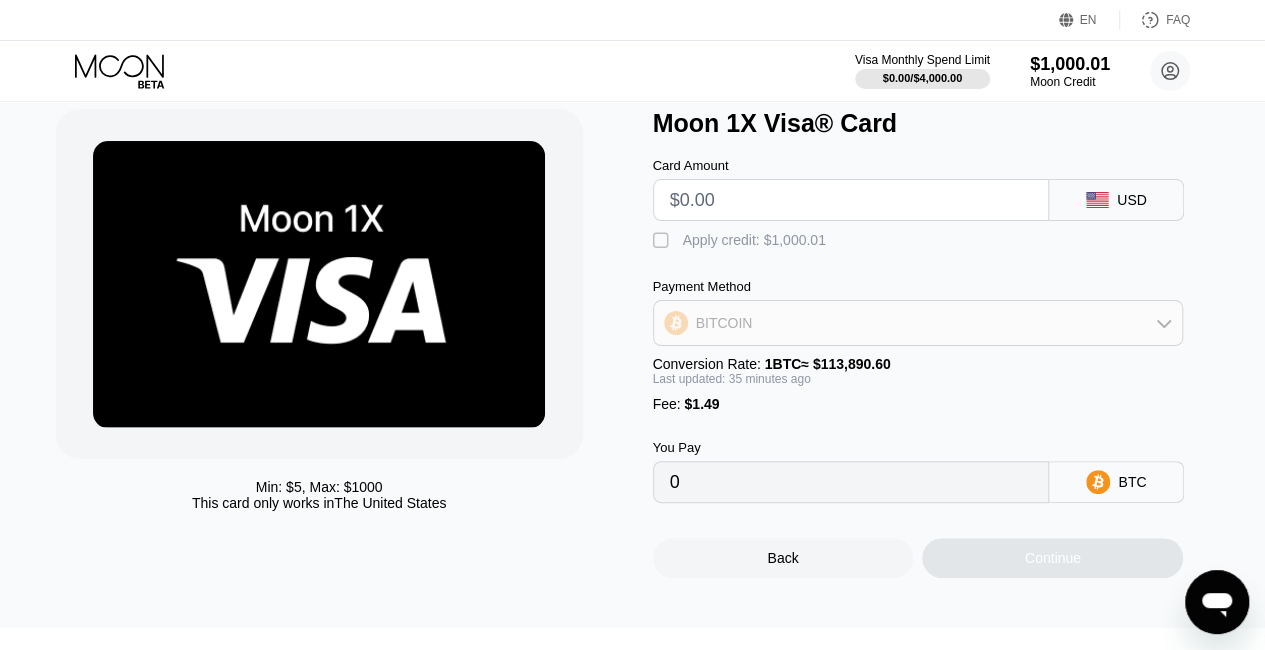 click 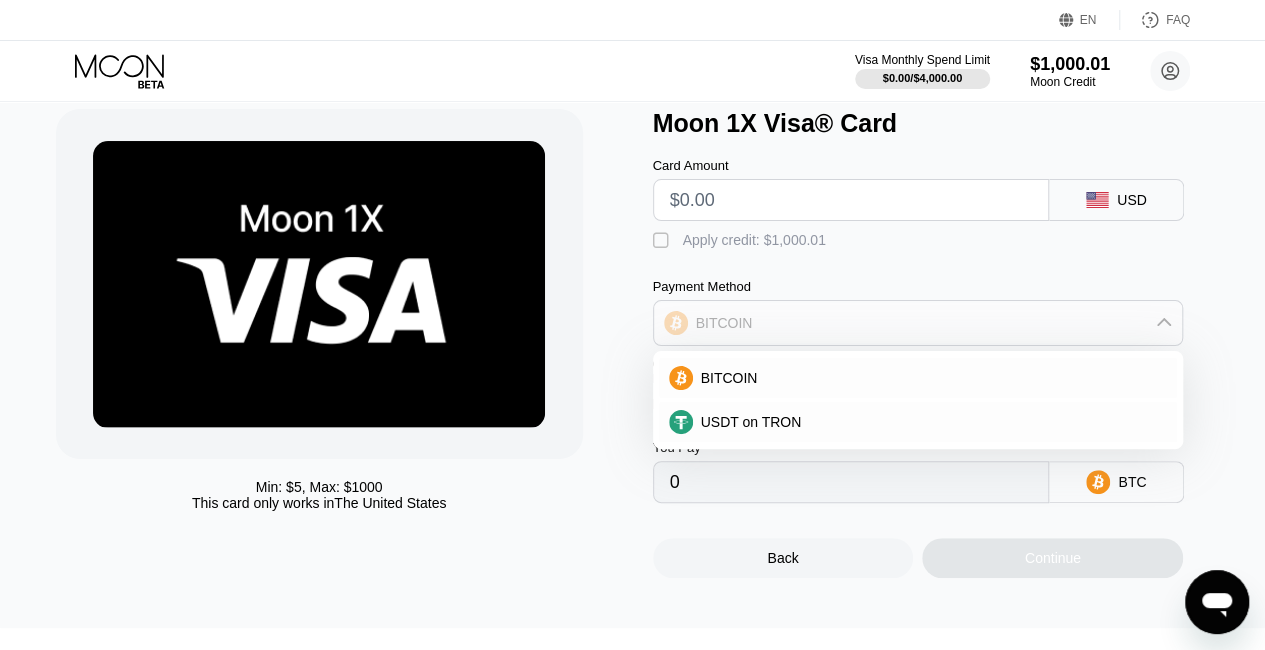 click 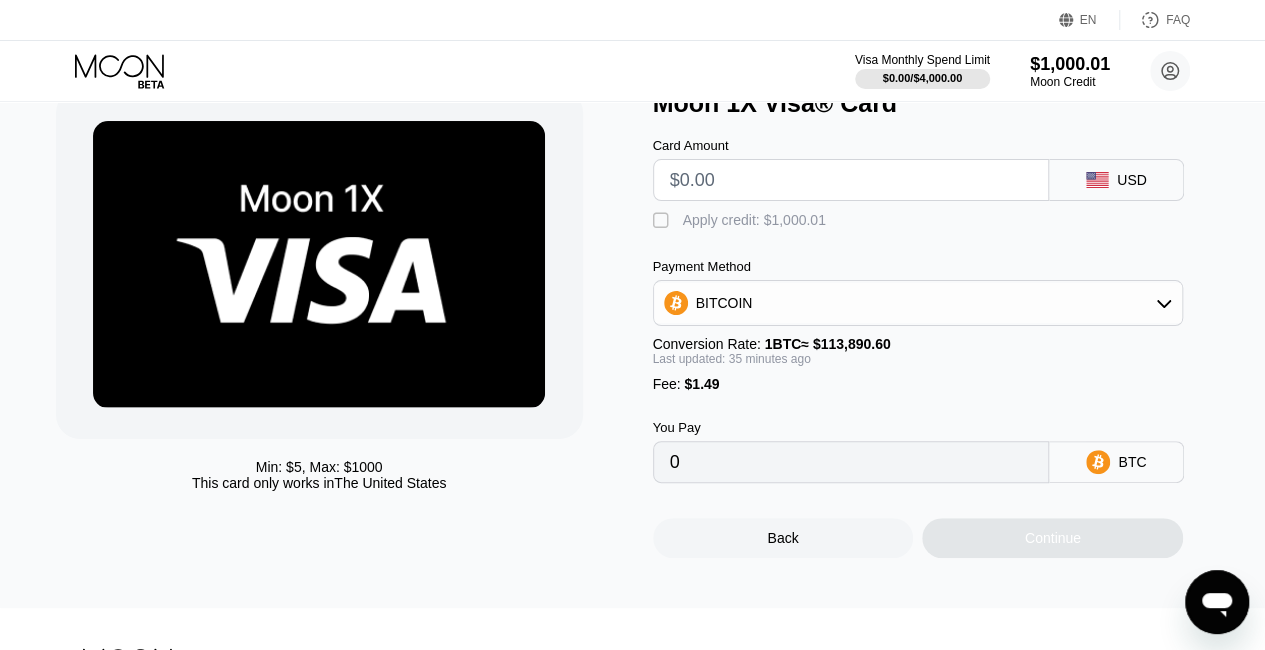scroll, scrollTop: 80, scrollLeft: 0, axis: vertical 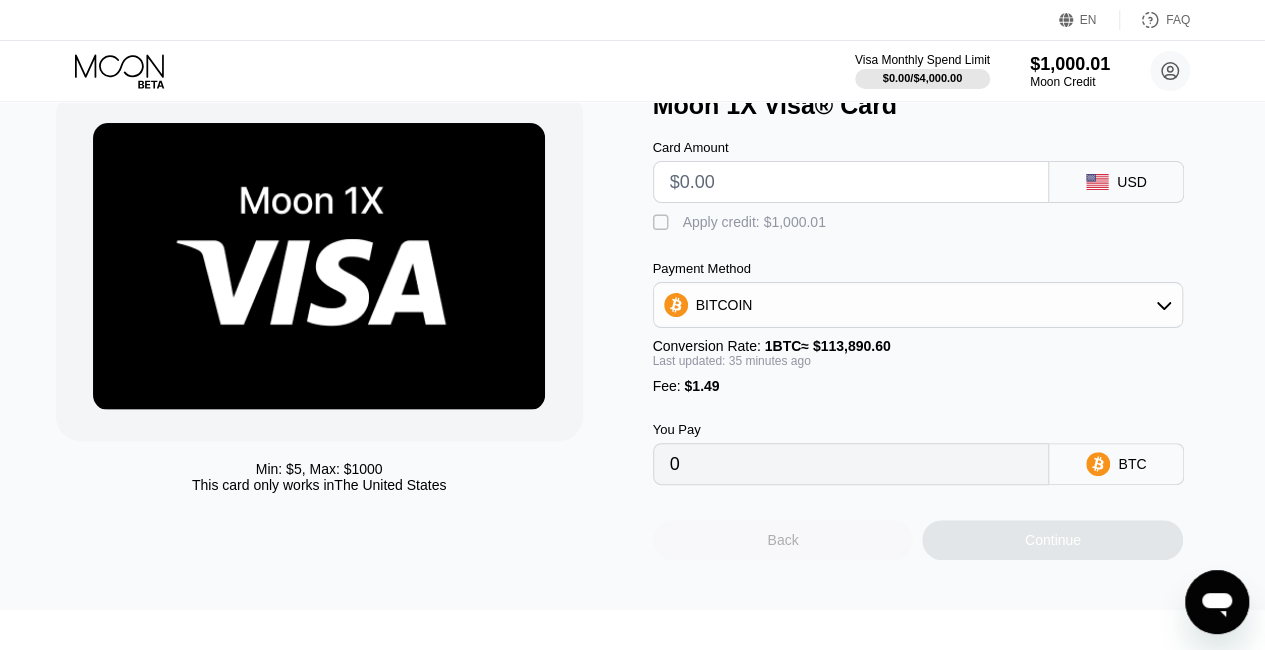 click on "Back" at bounding box center (783, 540) 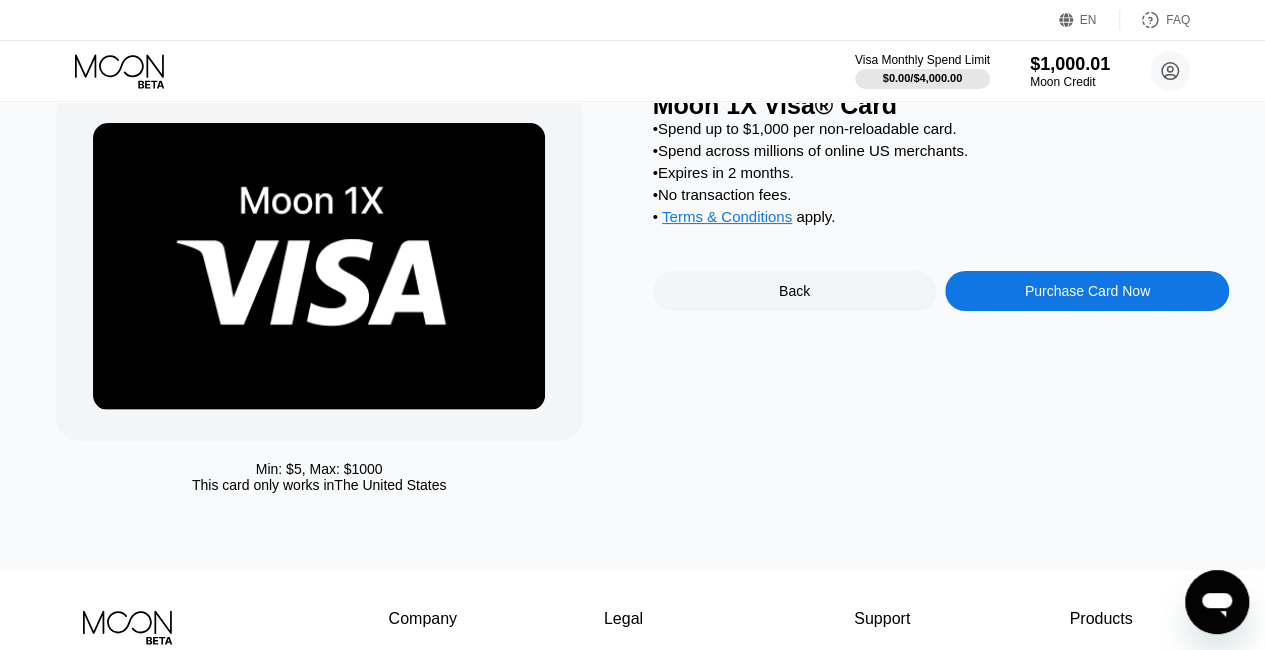 click on "Back" at bounding box center (794, 291) 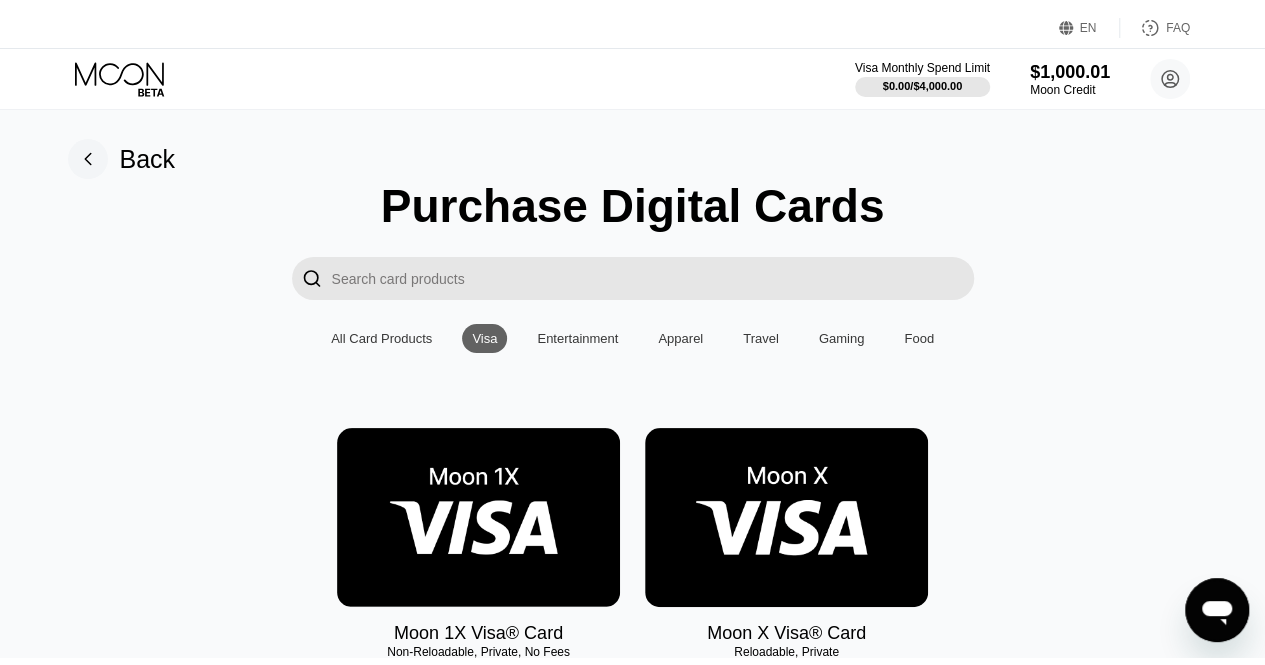 scroll, scrollTop: 0, scrollLeft: 0, axis: both 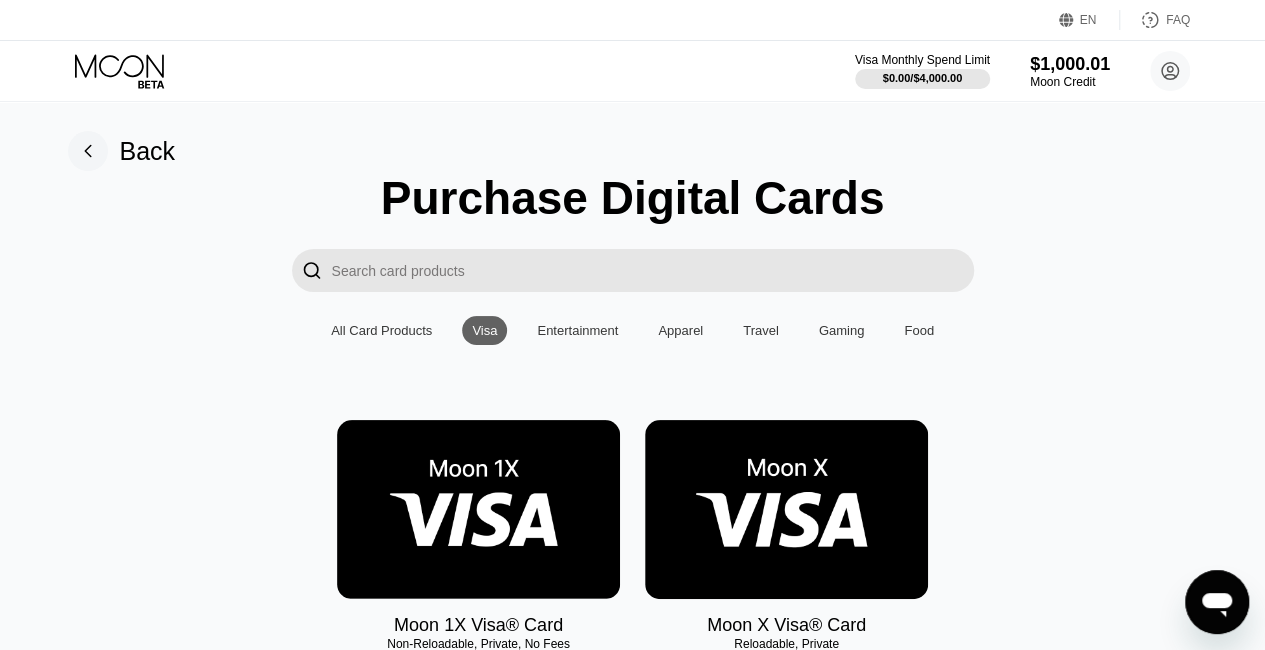click at bounding box center (786, 509) 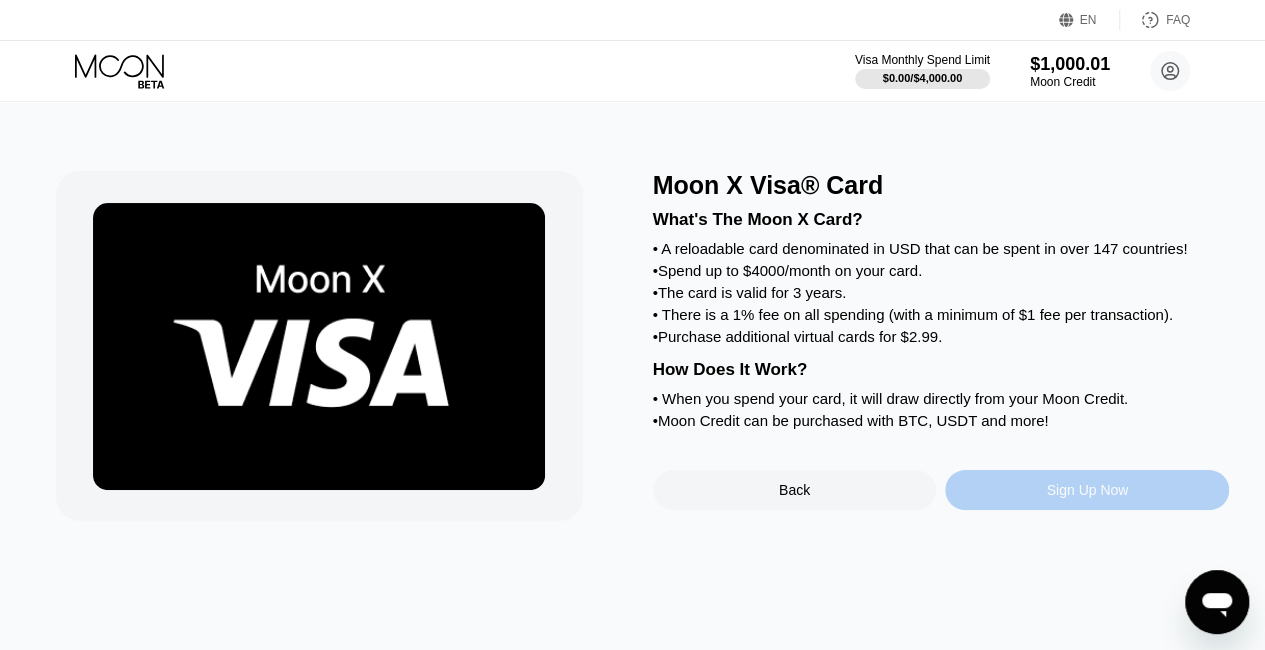 click on "Sign Up Now" at bounding box center [1087, 490] 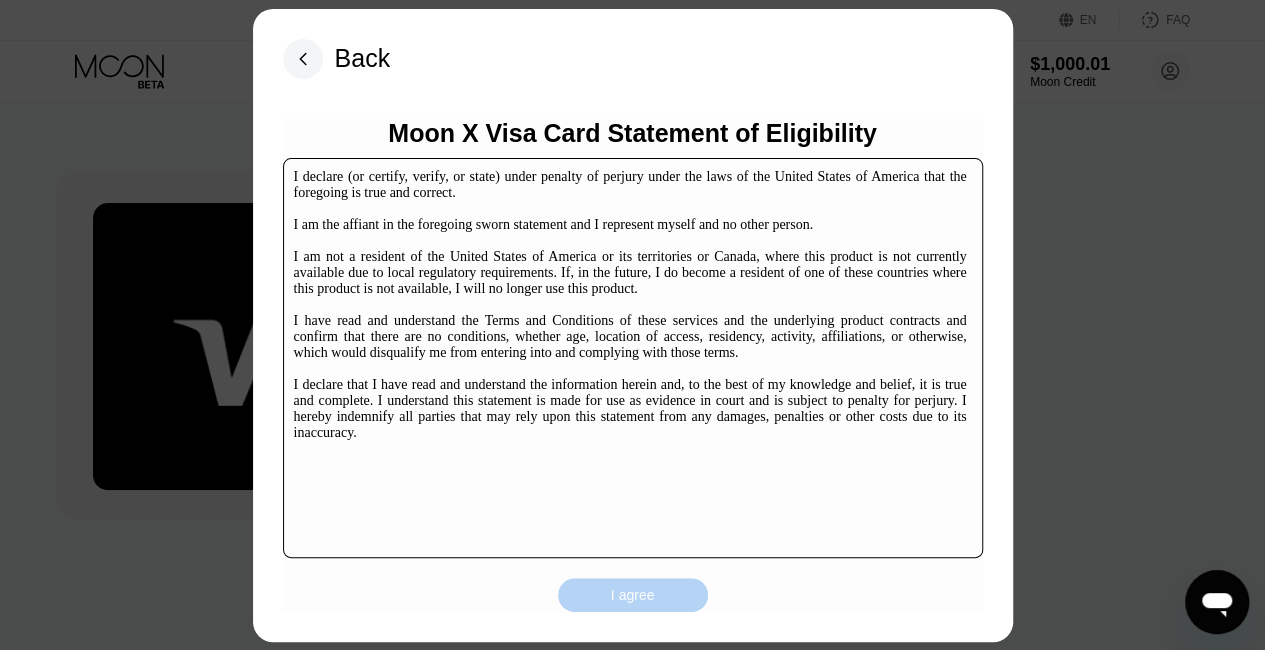 click on "I agree" at bounding box center [633, 595] 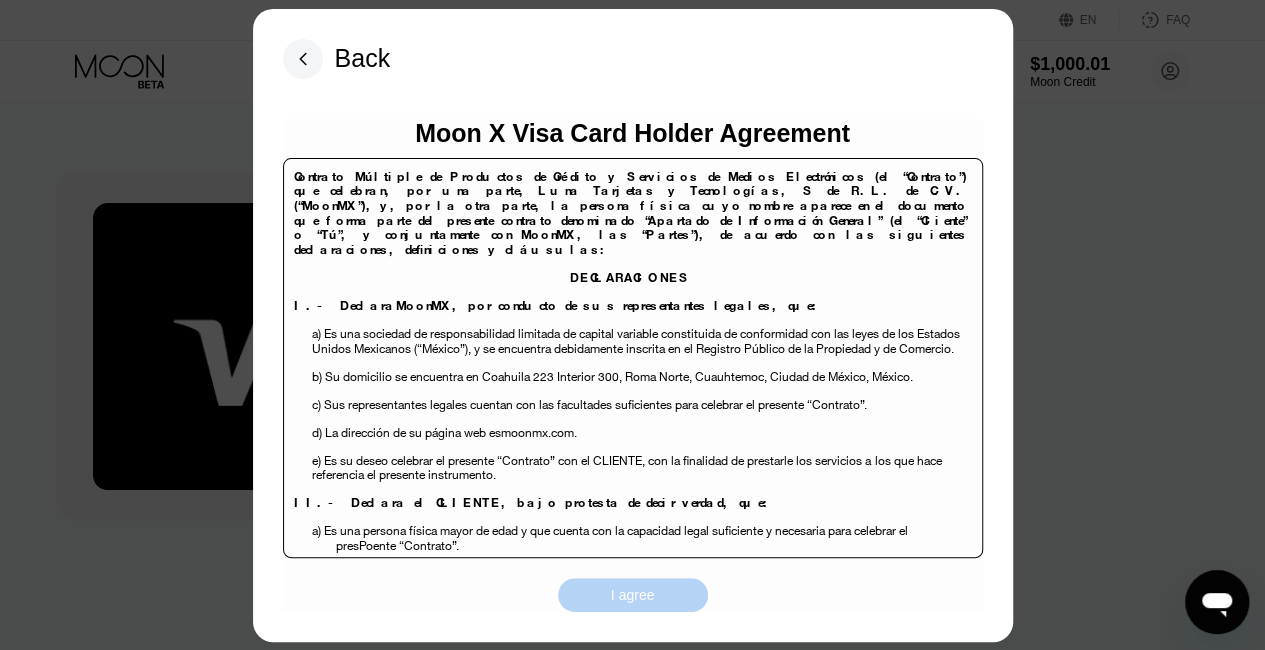 click on "I agree" at bounding box center (633, 595) 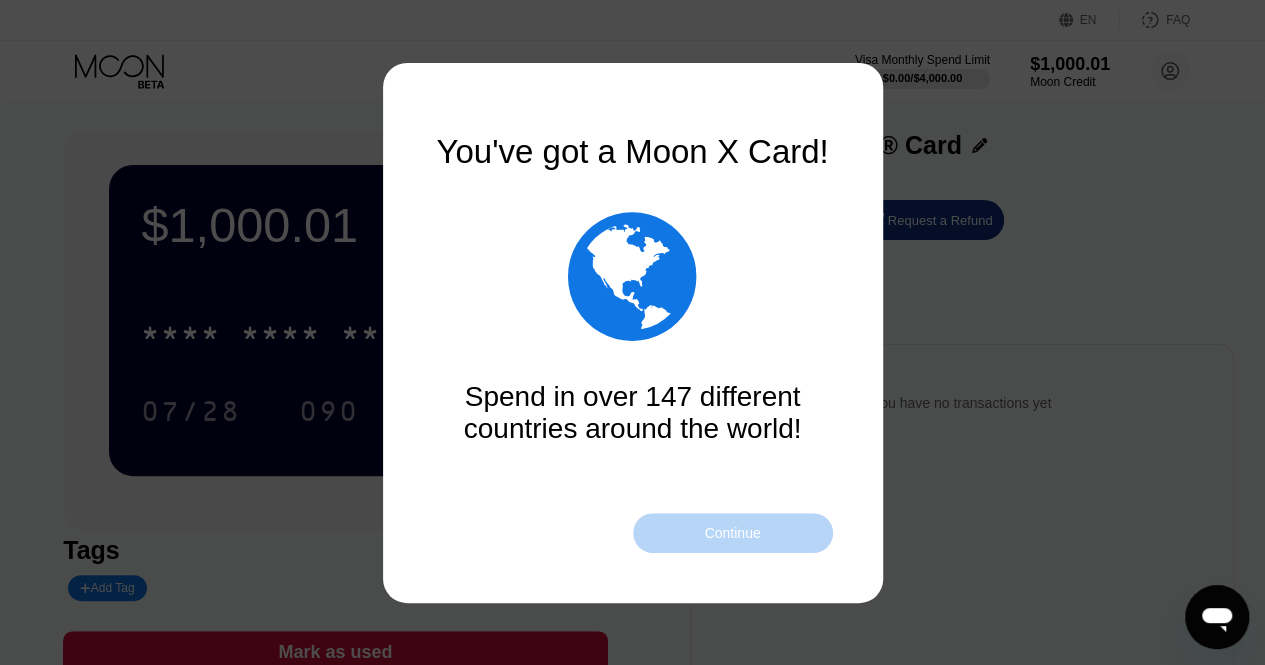 click on "Continue" at bounding box center [732, 533] 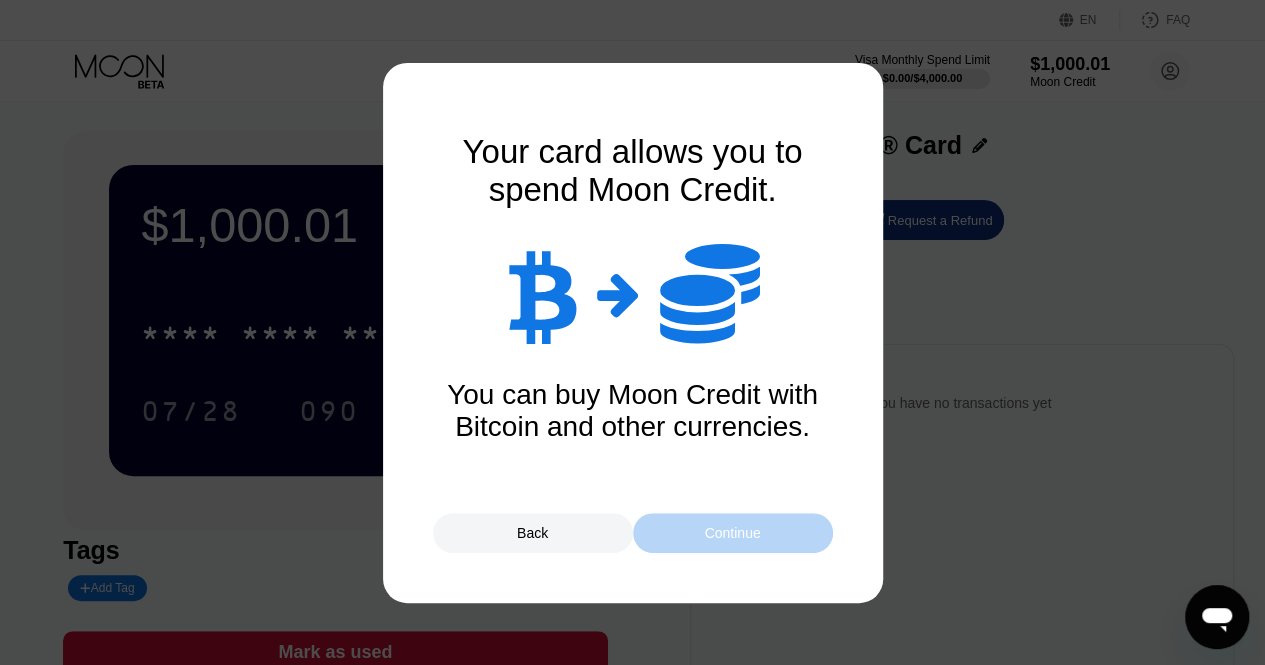 click on "Continue" at bounding box center (732, 533) 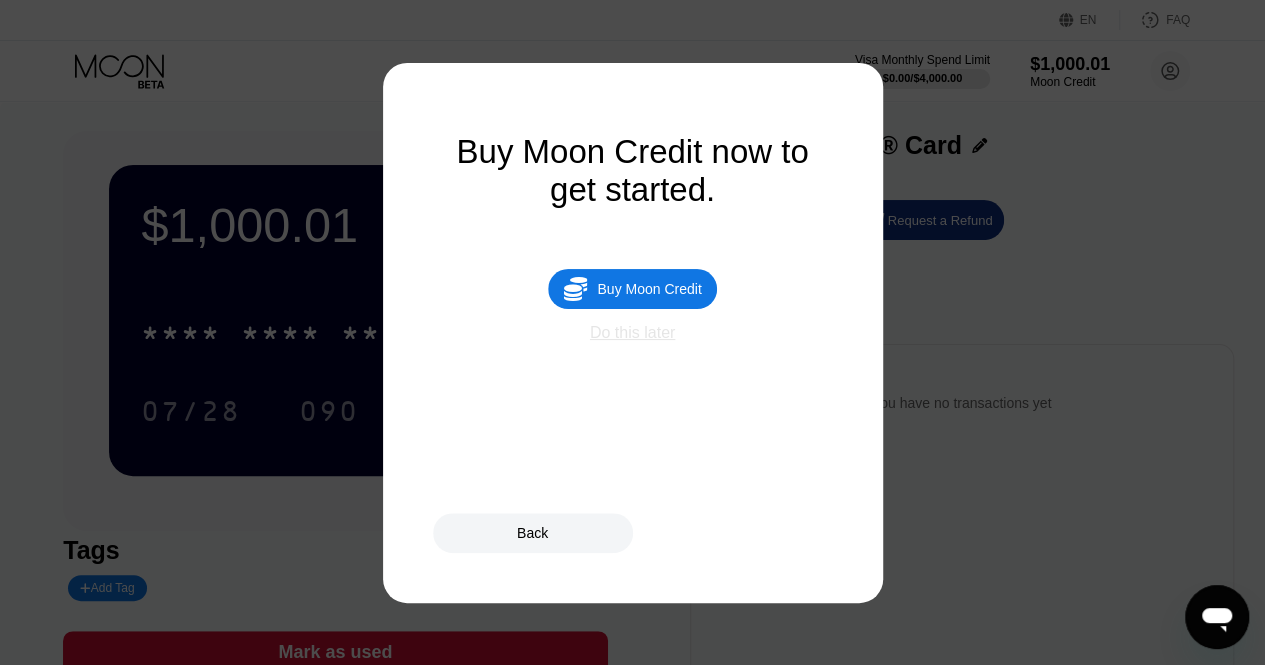 click on "Do this later" at bounding box center (632, 333) 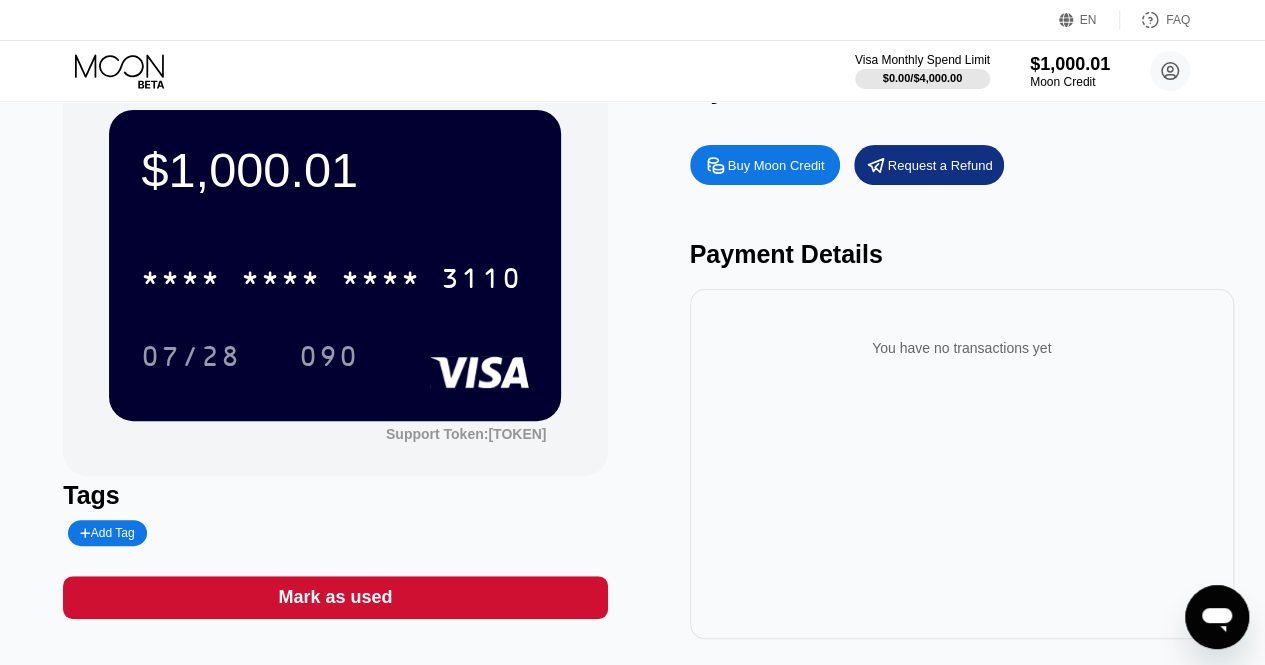 scroll, scrollTop: 0, scrollLeft: 0, axis: both 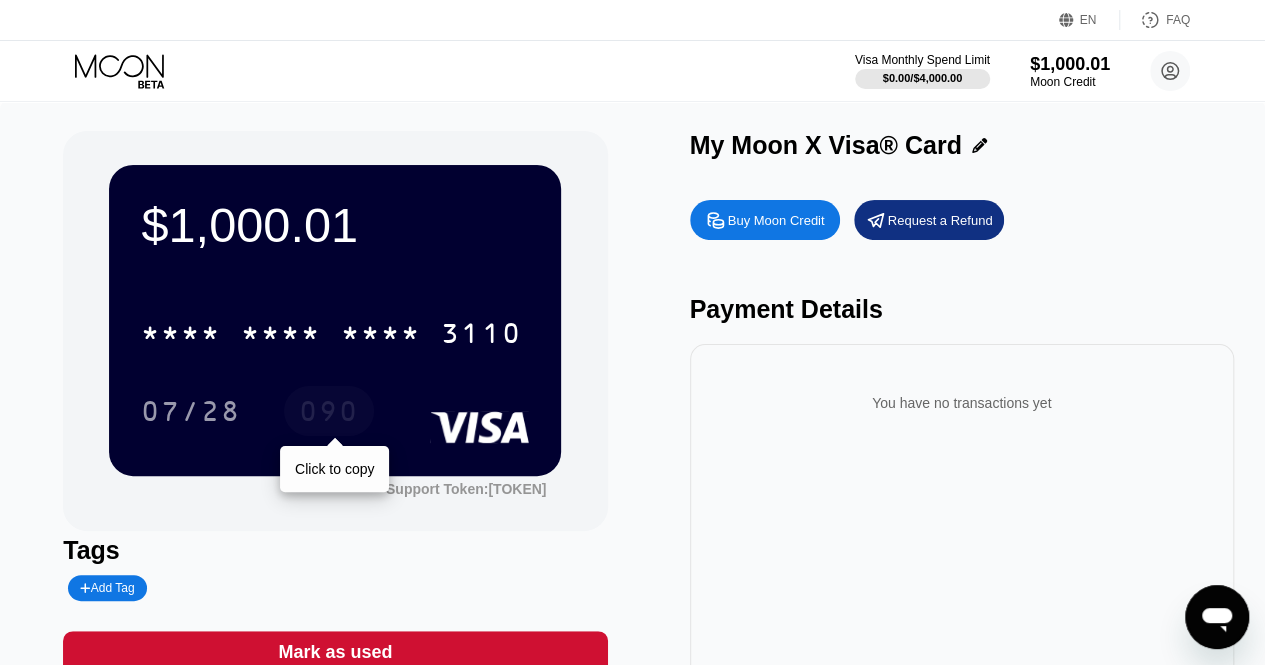 click on "090" at bounding box center [329, 414] 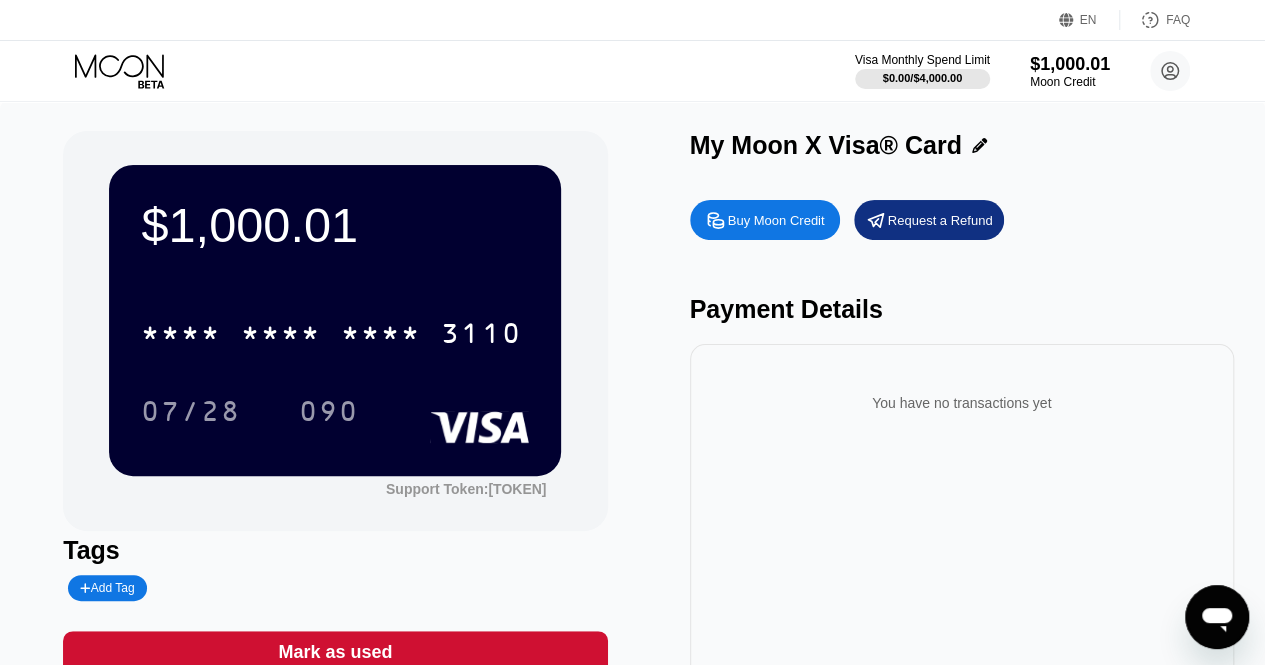 click on "You have no transactions yet" at bounding box center (962, 519) 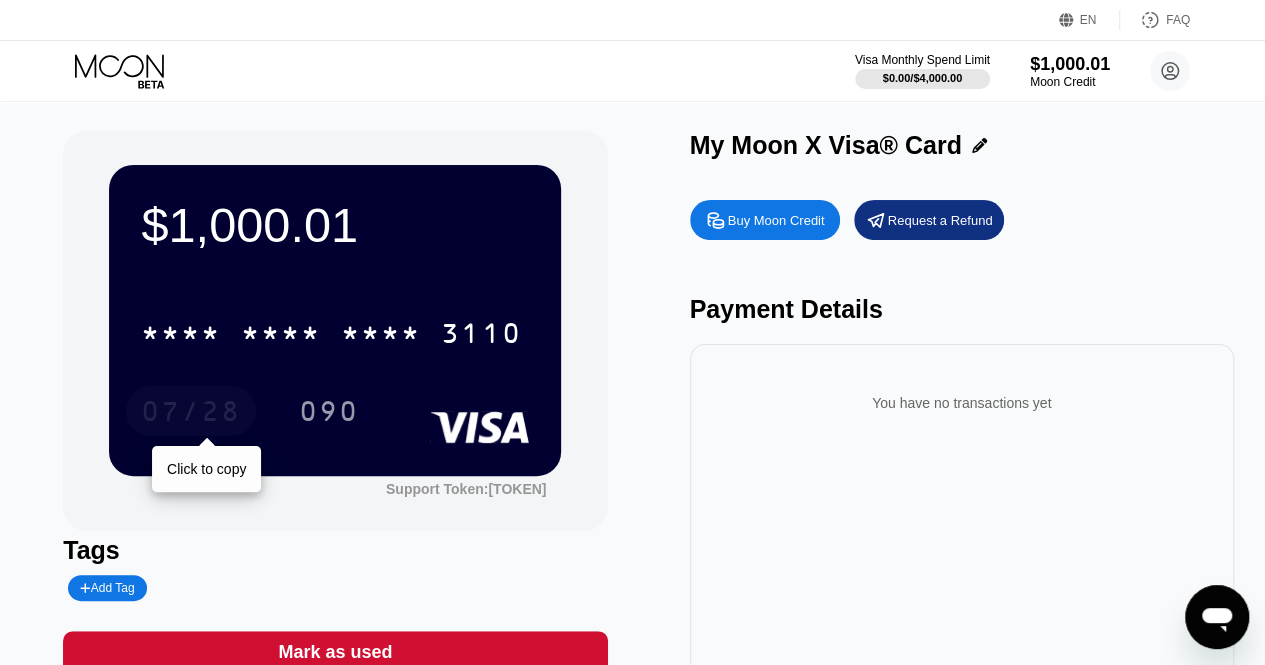 click on "07/28" at bounding box center [191, 414] 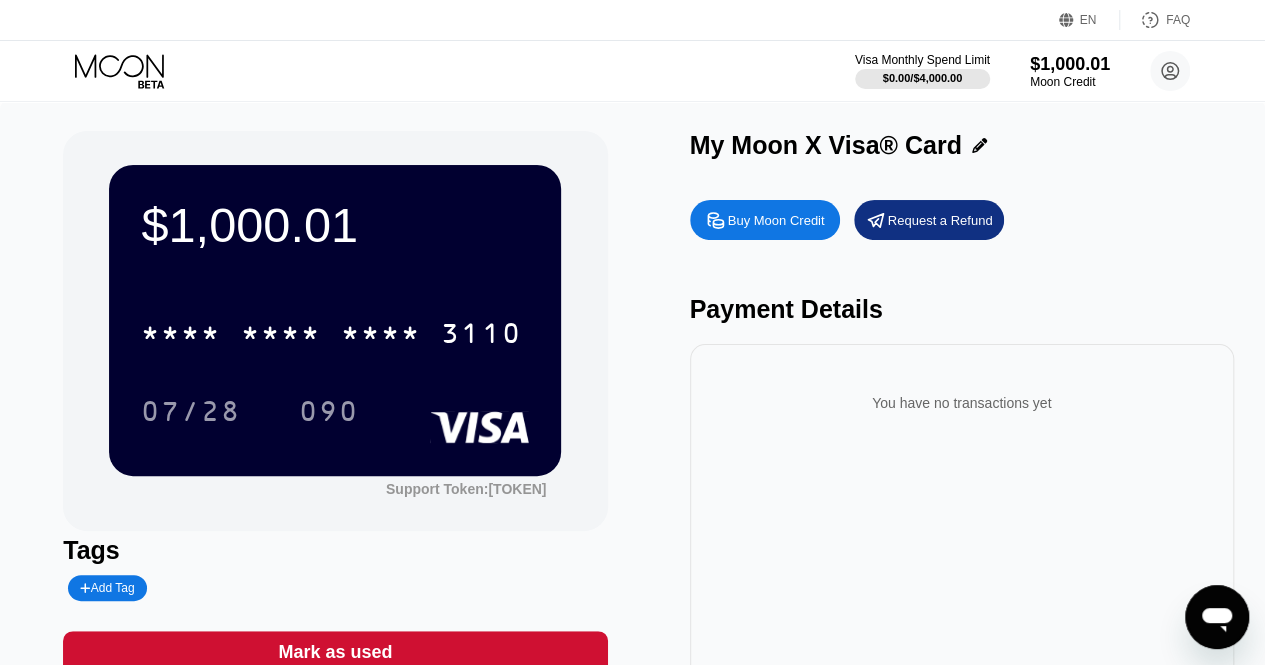 click on "$1,000.01 * * * * * * * * * * * * 3110 07/28 090 Support Token:  4f8cfbb0ba Tags  Add Tag Mark as used My Moon X Visa® Card Buy Moon Credit Request a Refund Payment Details You have no transactions yet" at bounding box center [632, 412] 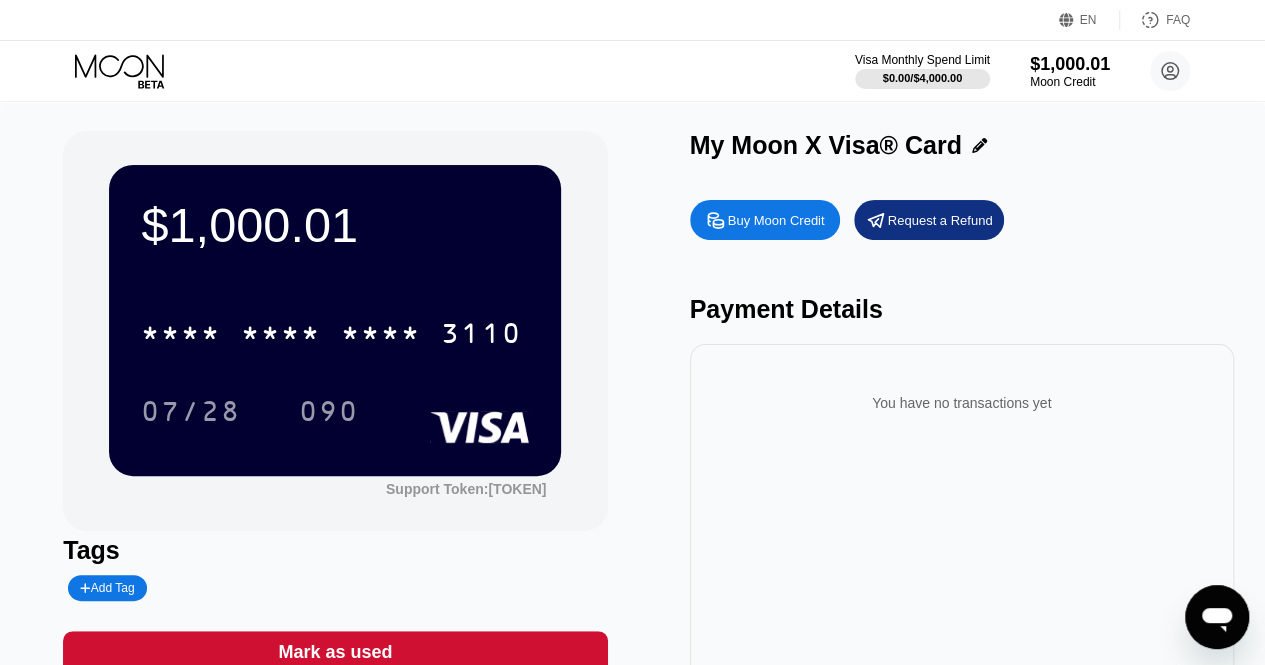 drag, startPoint x: 422, startPoint y: 251, endPoint x: 416, endPoint y: 343, distance: 92.19544 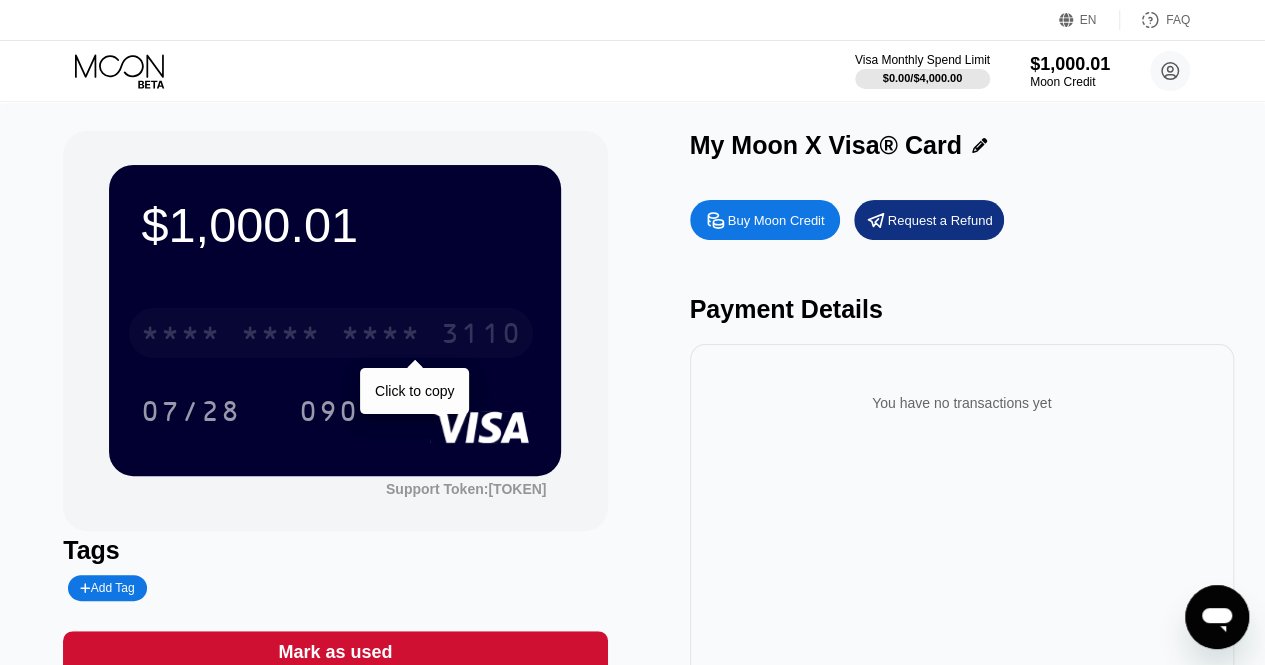 click on "* * * *" at bounding box center [381, 336] 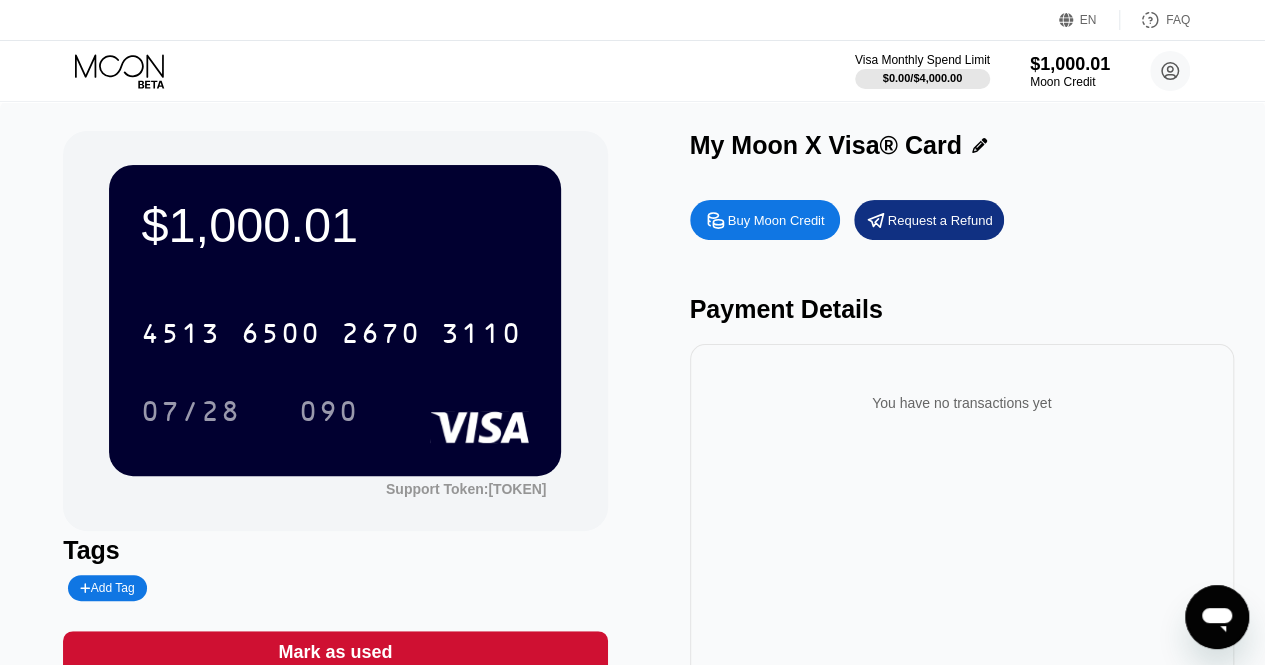 click on "Payment Details" at bounding box center (962, 309) 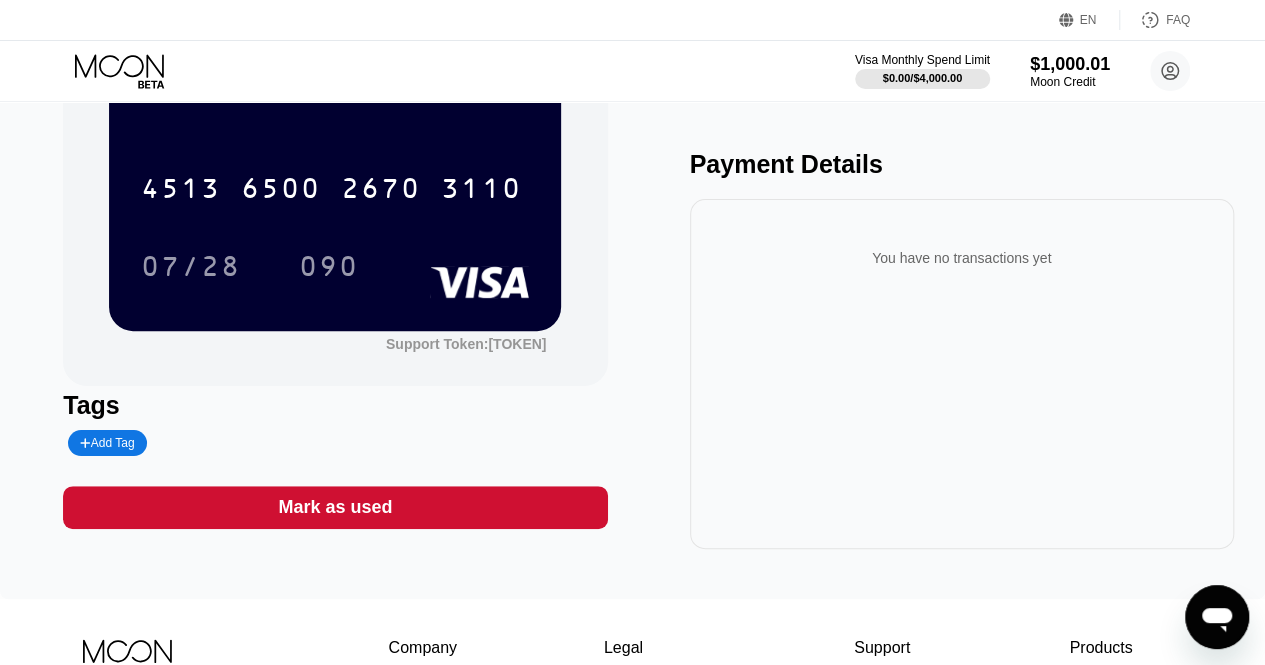scroll, scrollTop: 127, scrollLeft: 0, axis: vertical 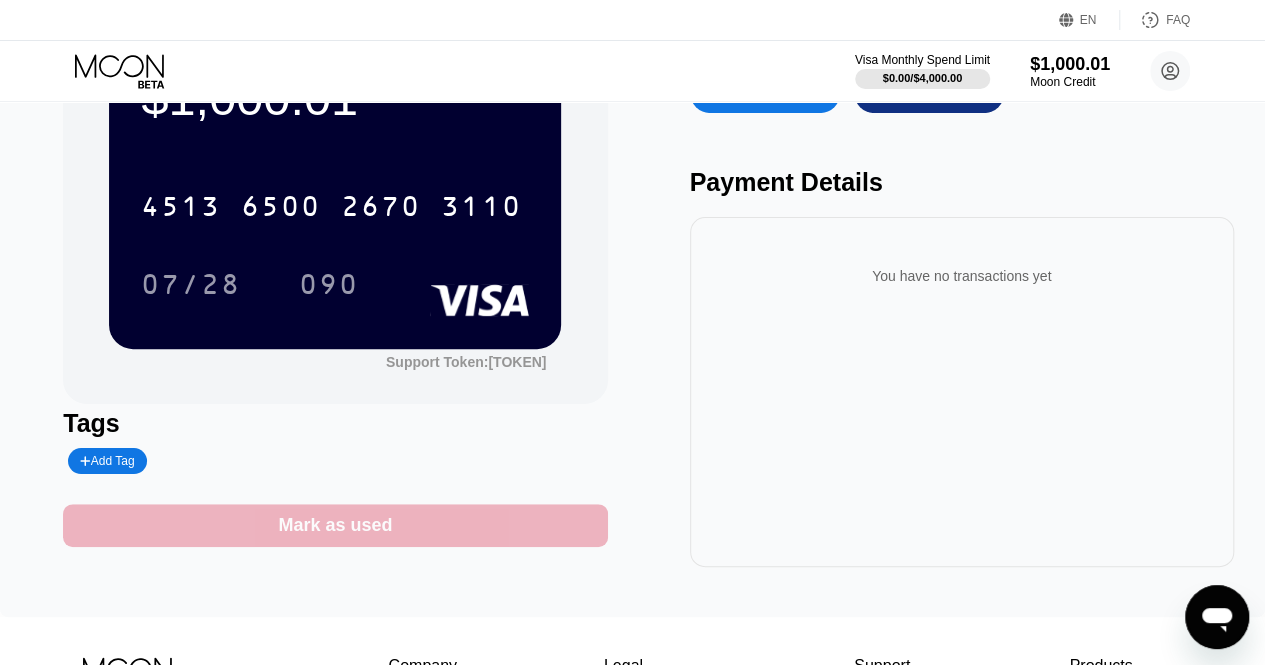 click on "Mark as used" at bounding box center [335, 525] 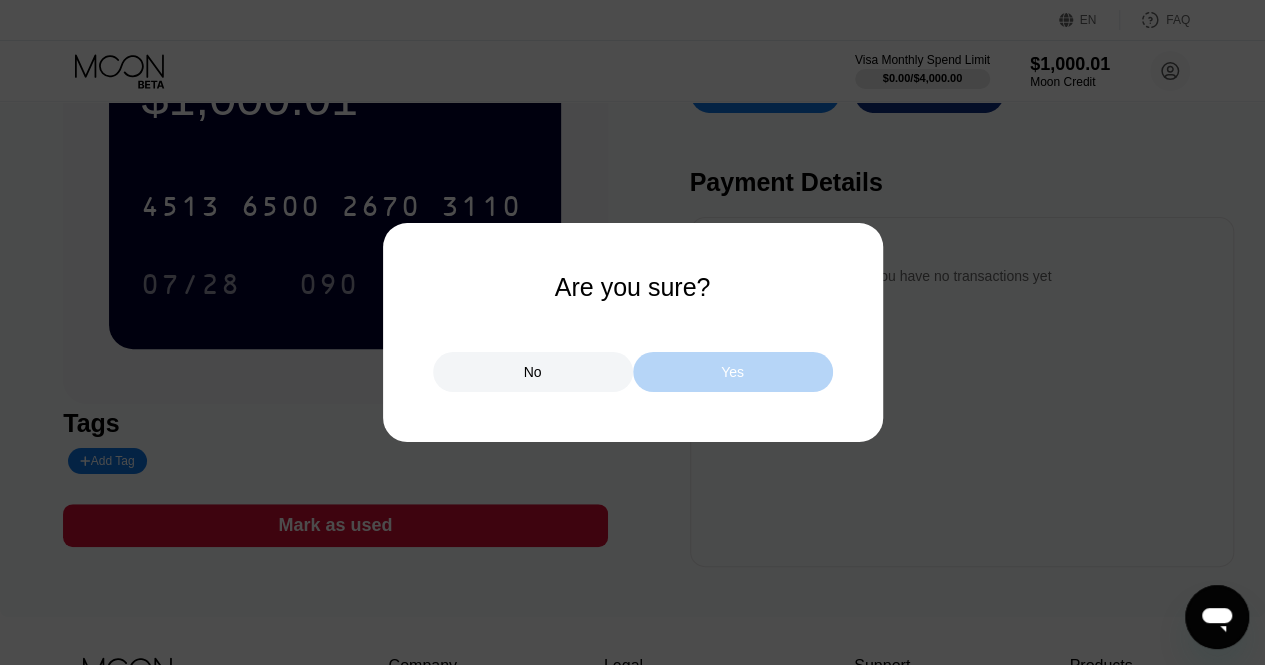 click on "Yes" at bounding box center [732, 372] 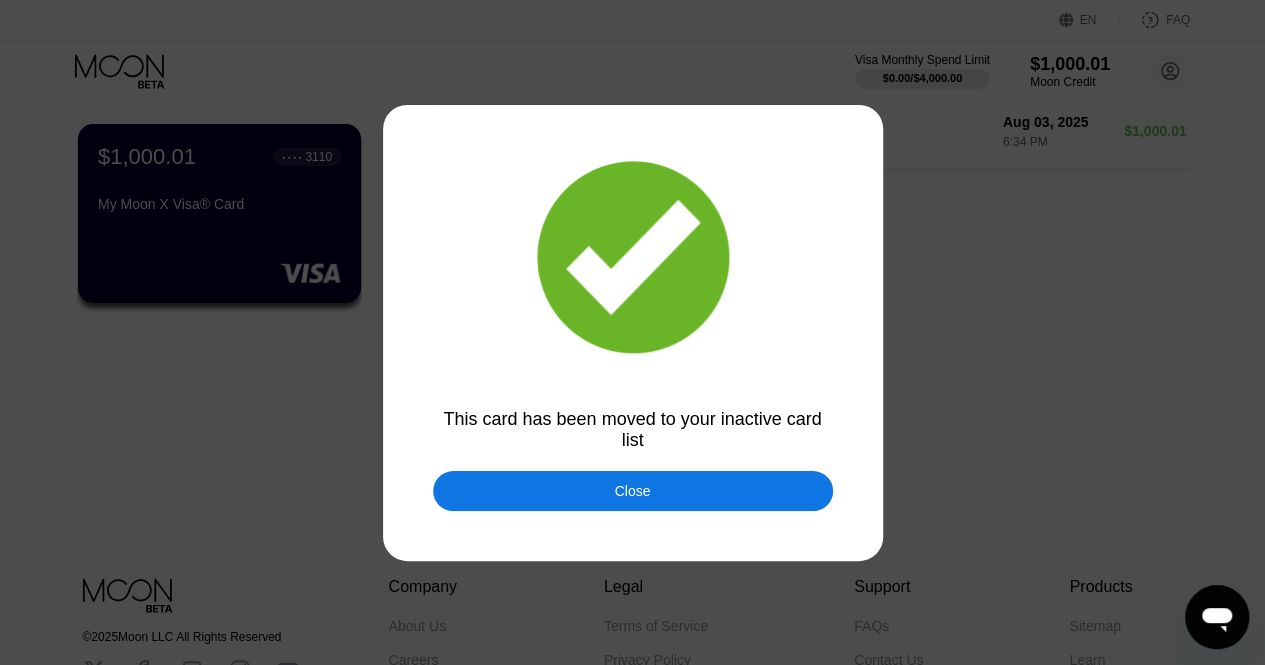 scroll, scrollTop: 0, scrollLeft: 0, axis: both 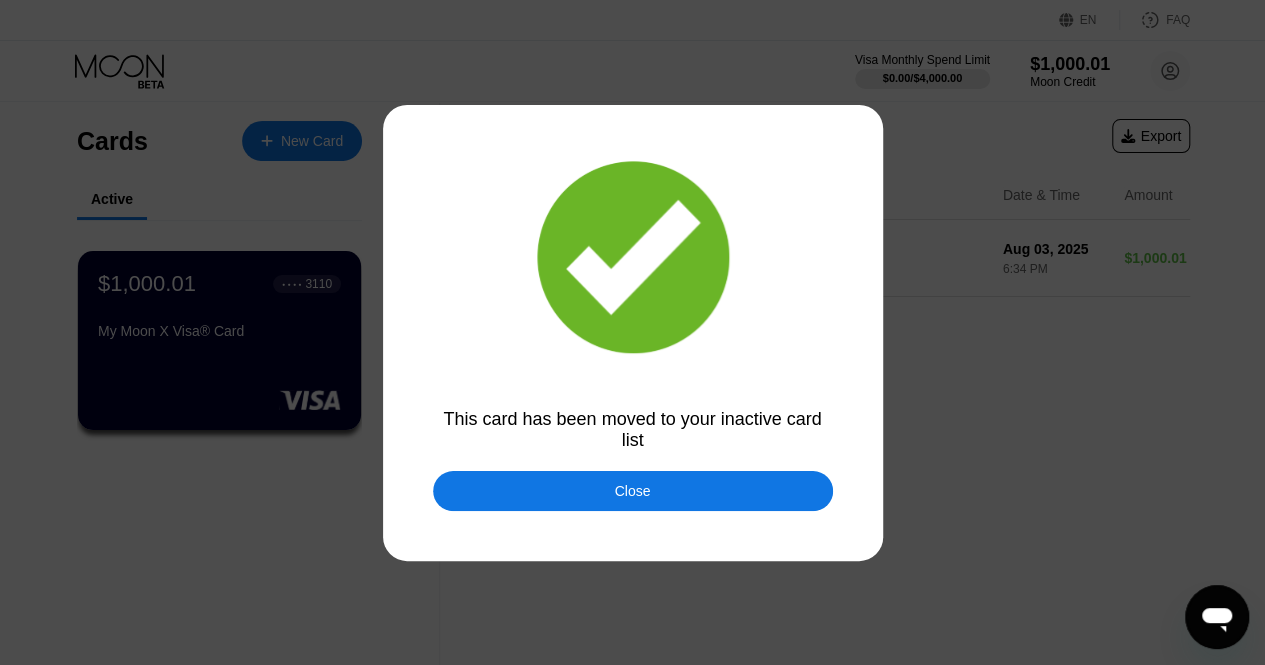 click at bounding box center [640, 332] 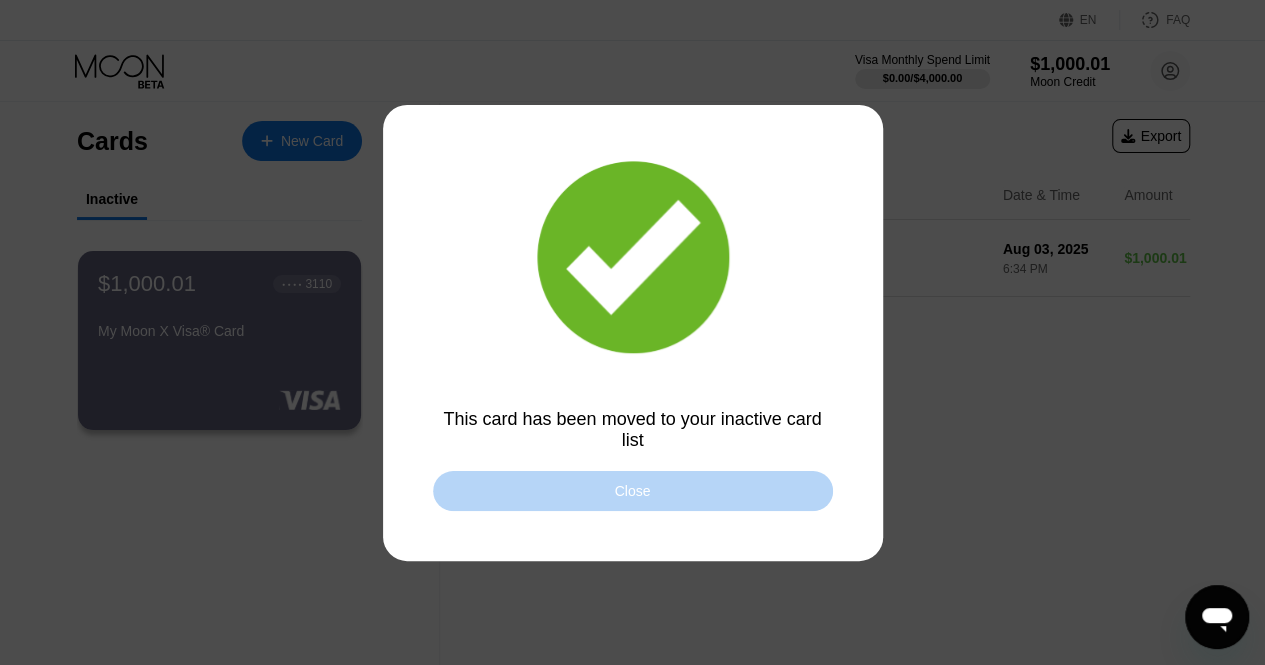 click on "Close" at bounding box center [633, 491] 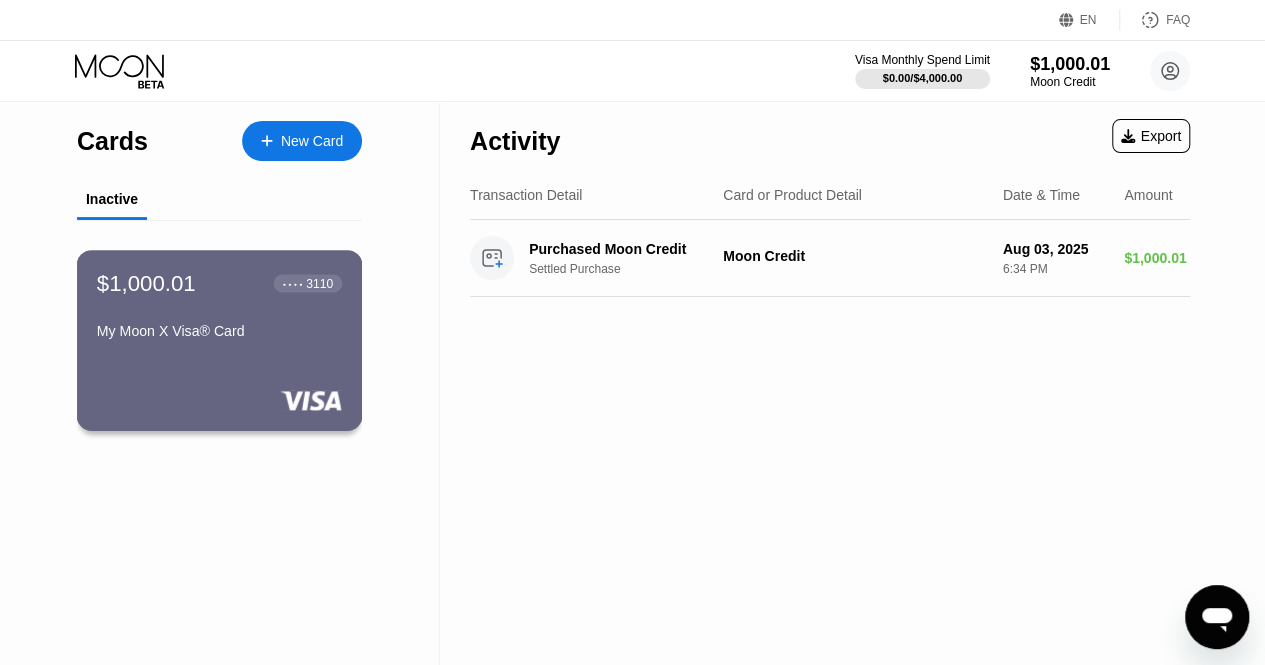 click on "[PRICE] [CREDIT_CARD_LAST_4] My Moon X Visa® Card" at bounding box center [220, 340] 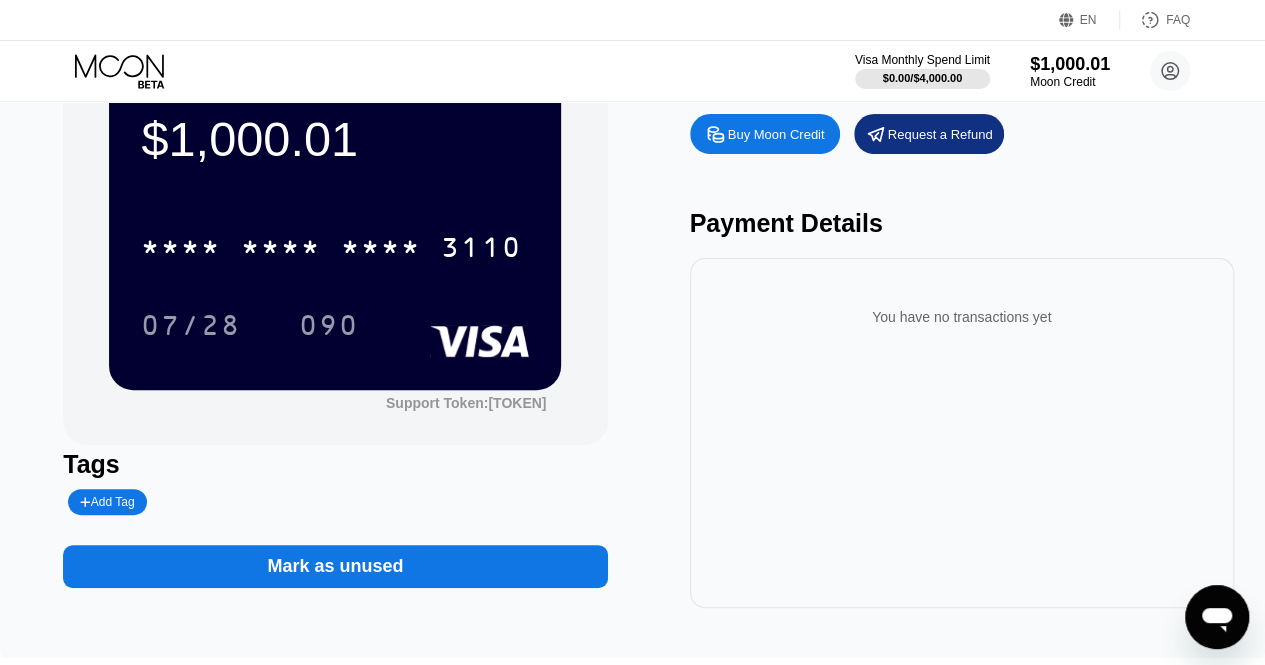 scroll, scrollTop: 89, scrollLeft: 0, axis: vertical 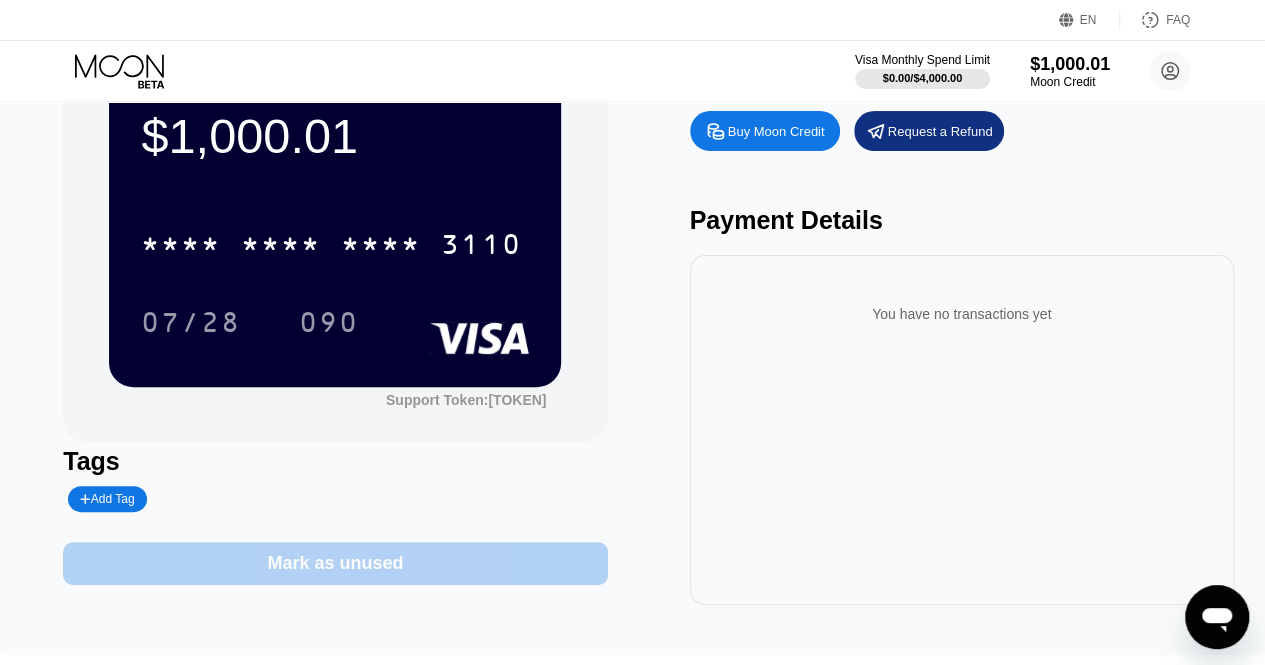 click on "Mark as unused" at bounding box center [335, 563] 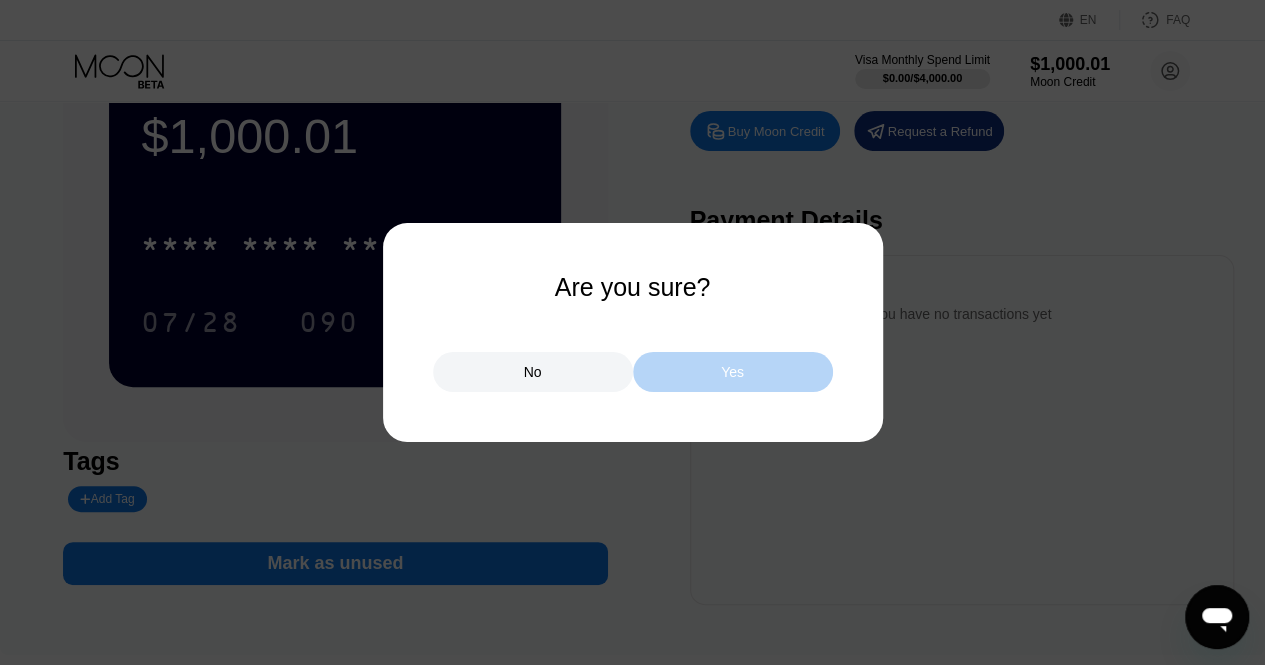 click on "Yes" at bounding box center [733, 372] 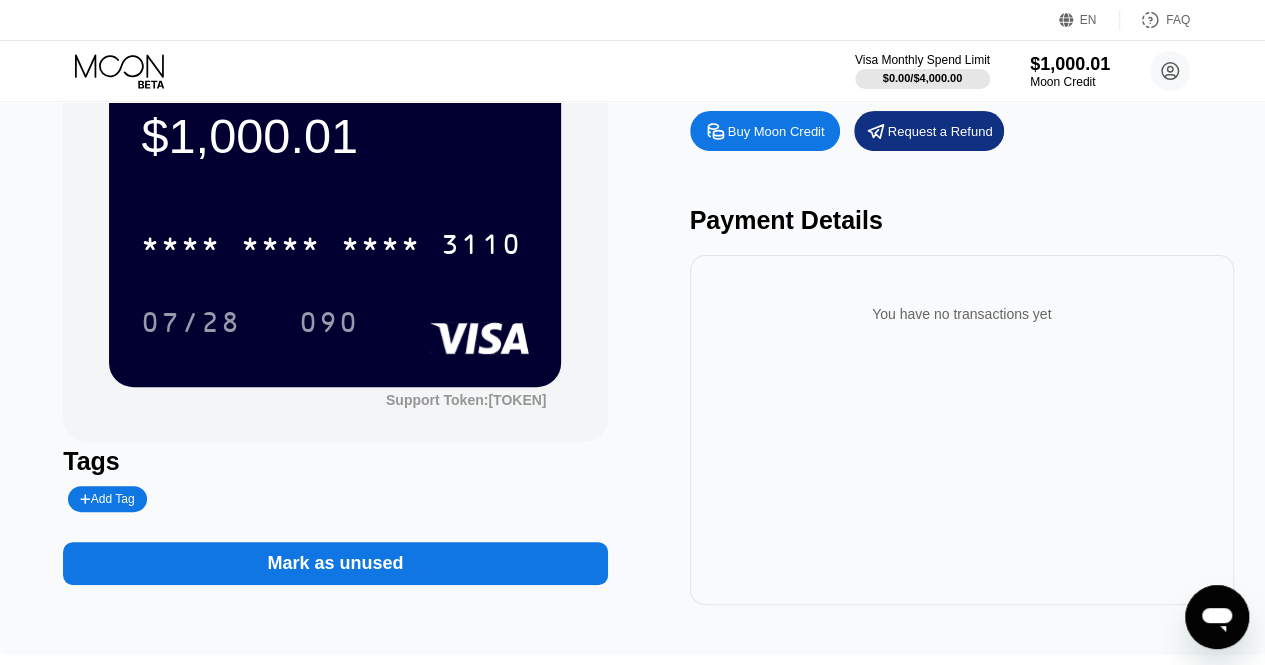 scroll, scrollTop: 0, scrollLeft: 0, axis: both 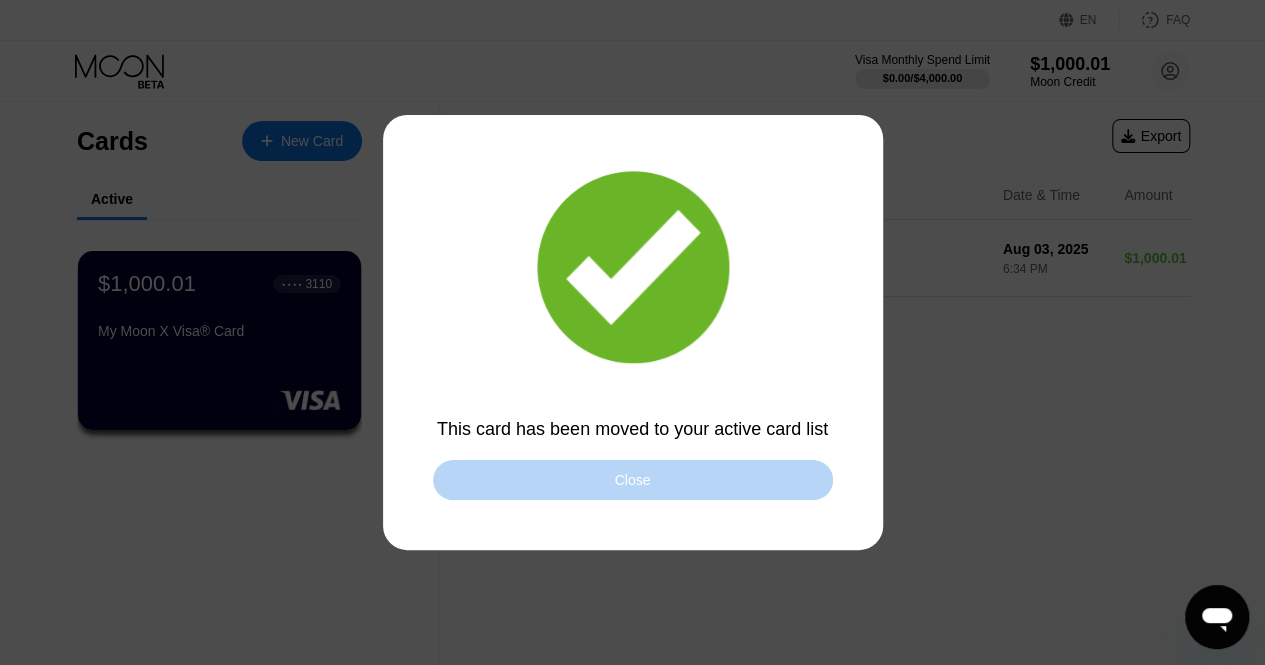 click on "Close" at bounding box center [633, 480] 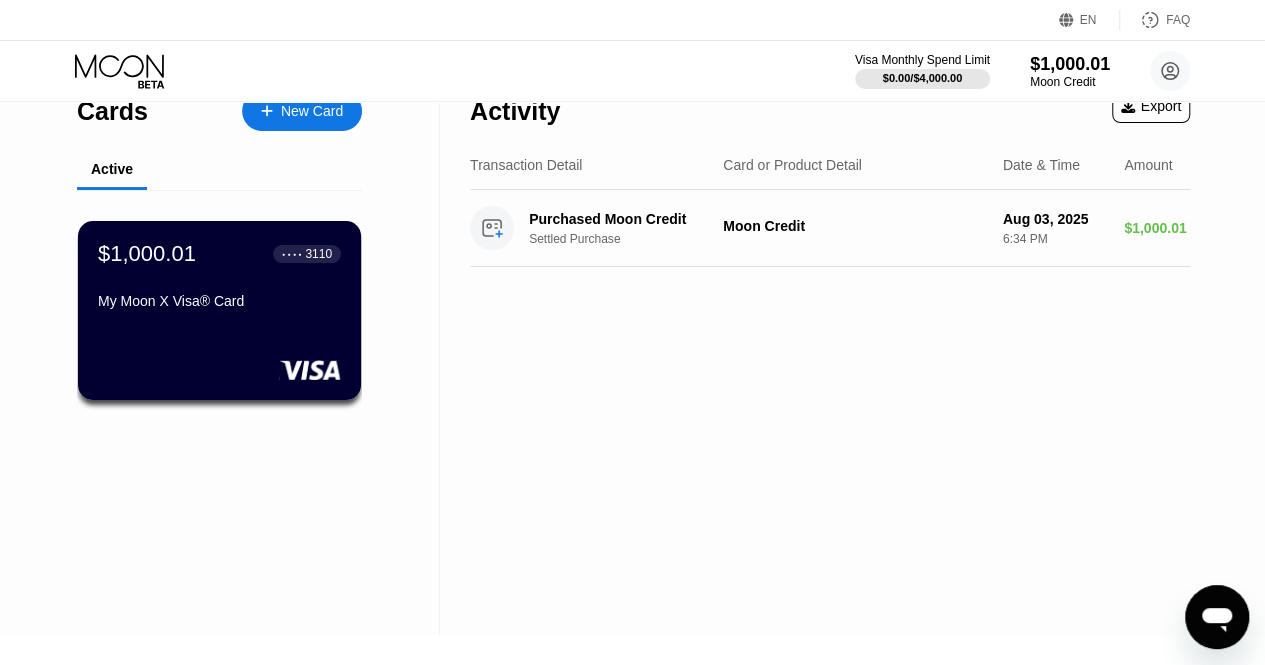 scroll, scrollTop: 0, scrollLeft: 0, axis: both 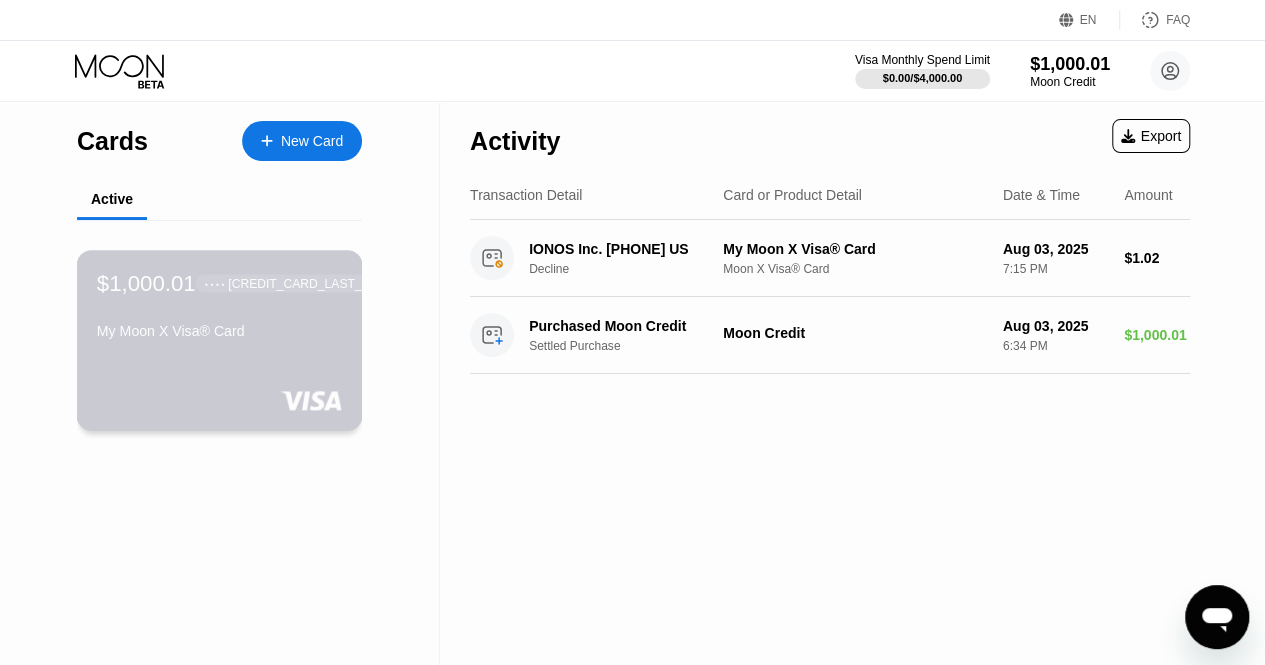 click on "[CREDIT_CARD_LAST_4]" at bounding box center [288, 283] 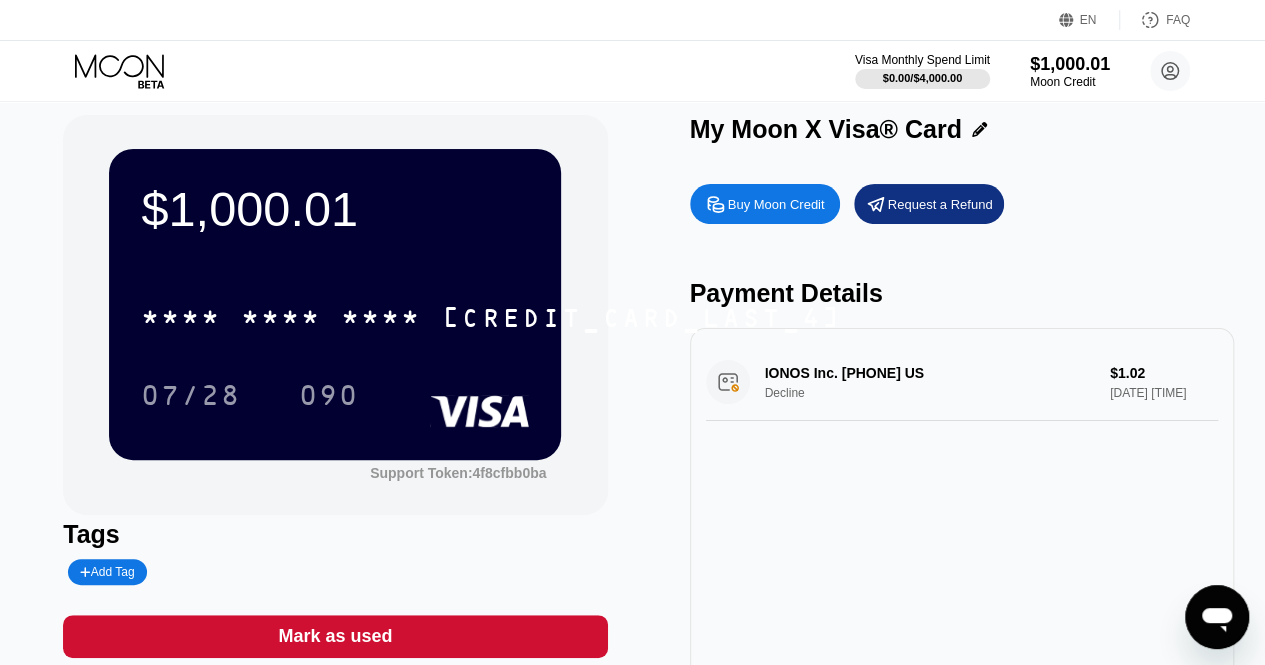 scroll, scrollTop: 0, scrollLeft: 0, axis: both 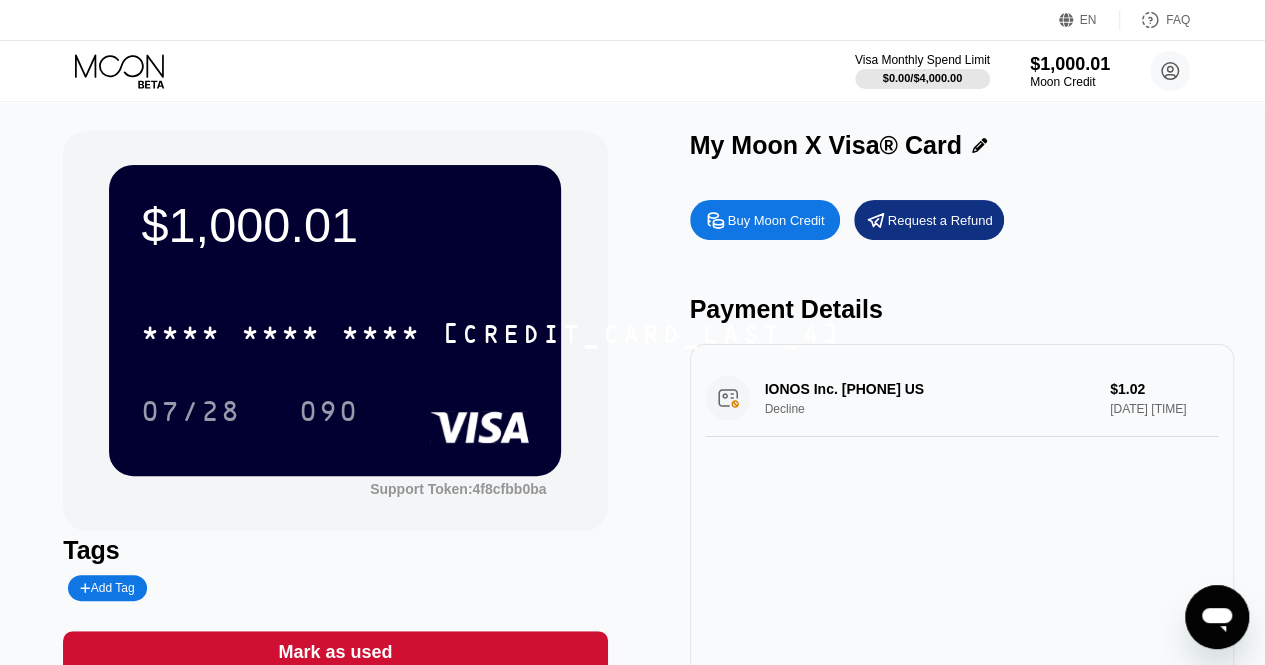 click on "IONOS Inc.               [PHONE]  US Decline [PRICE] [DATE] [TIME]" at bounding box center [962, 398] 